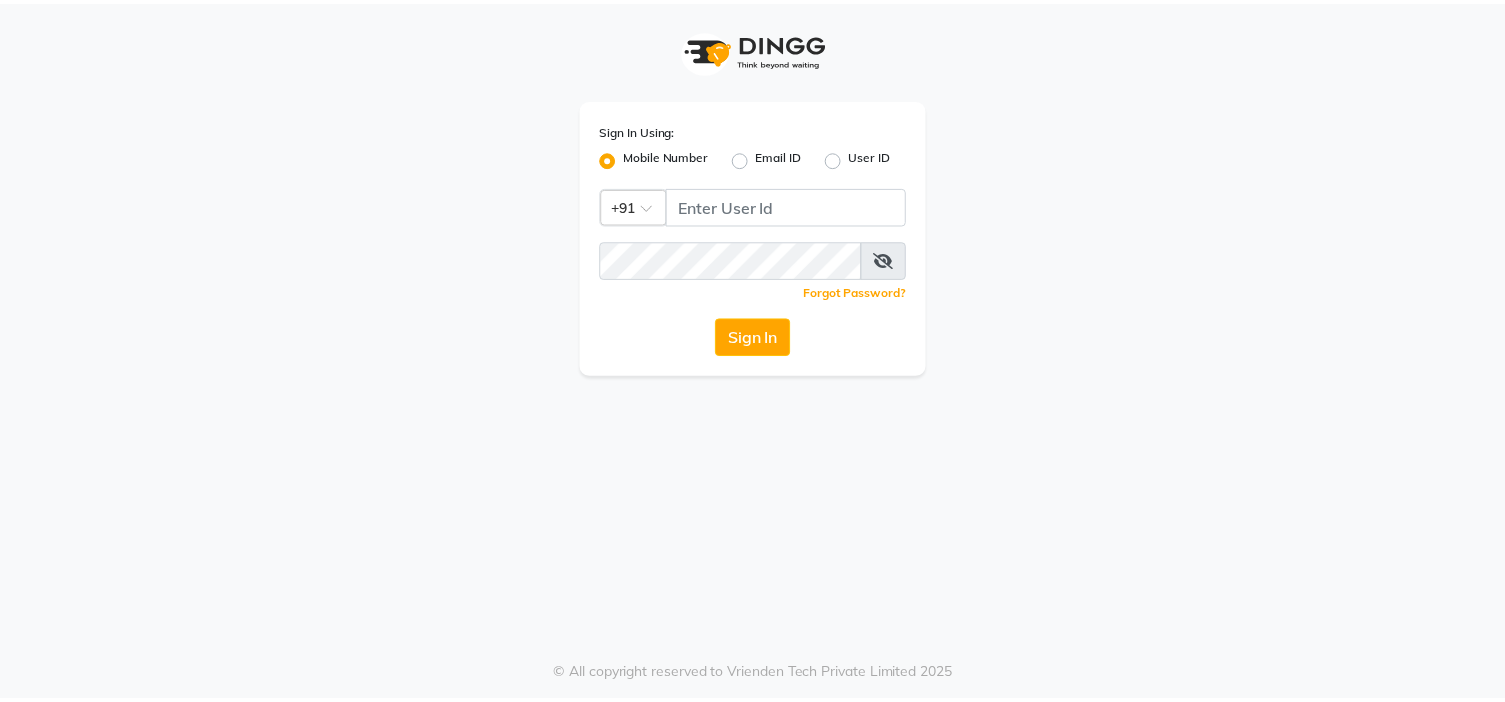 scroll, scrollTop: 0, scrollLeft: 0, axis: both 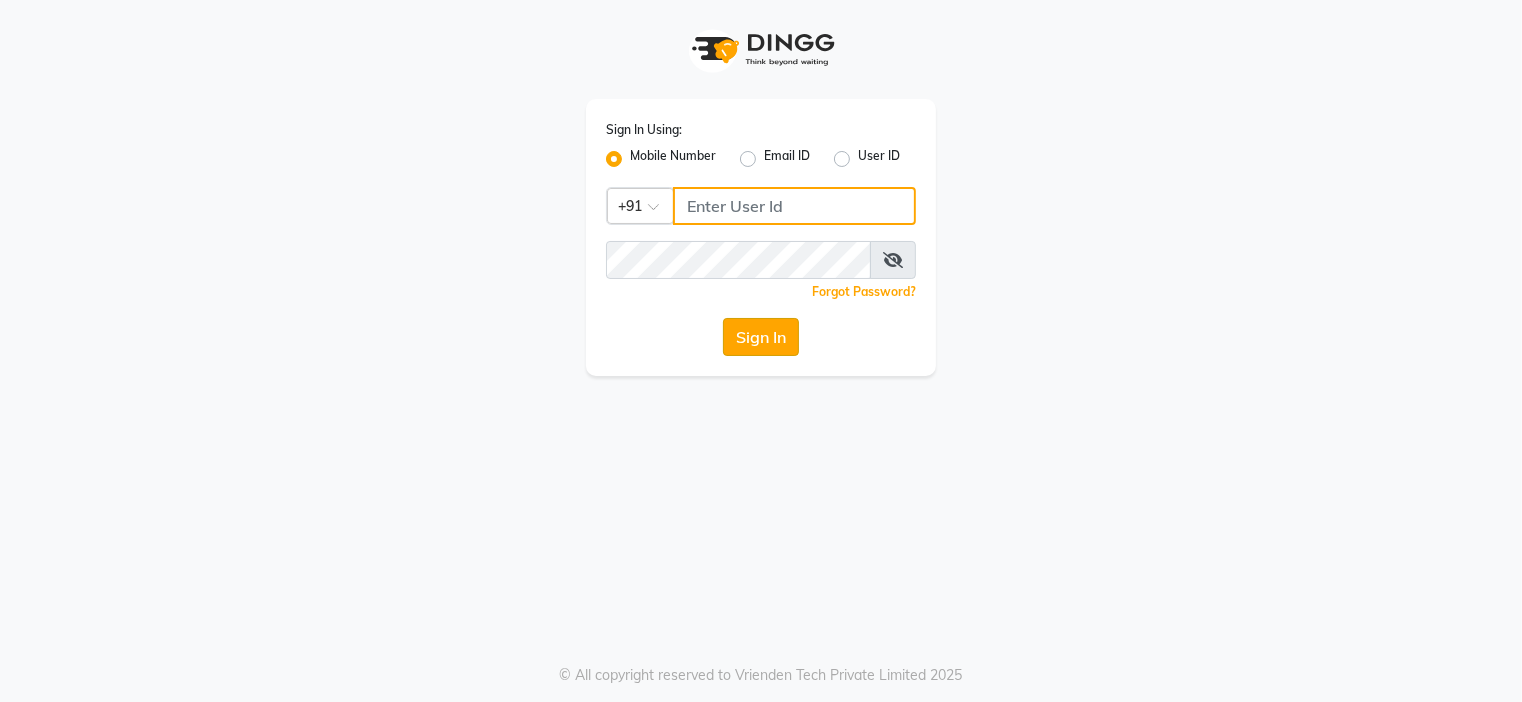 type on "9091918787" 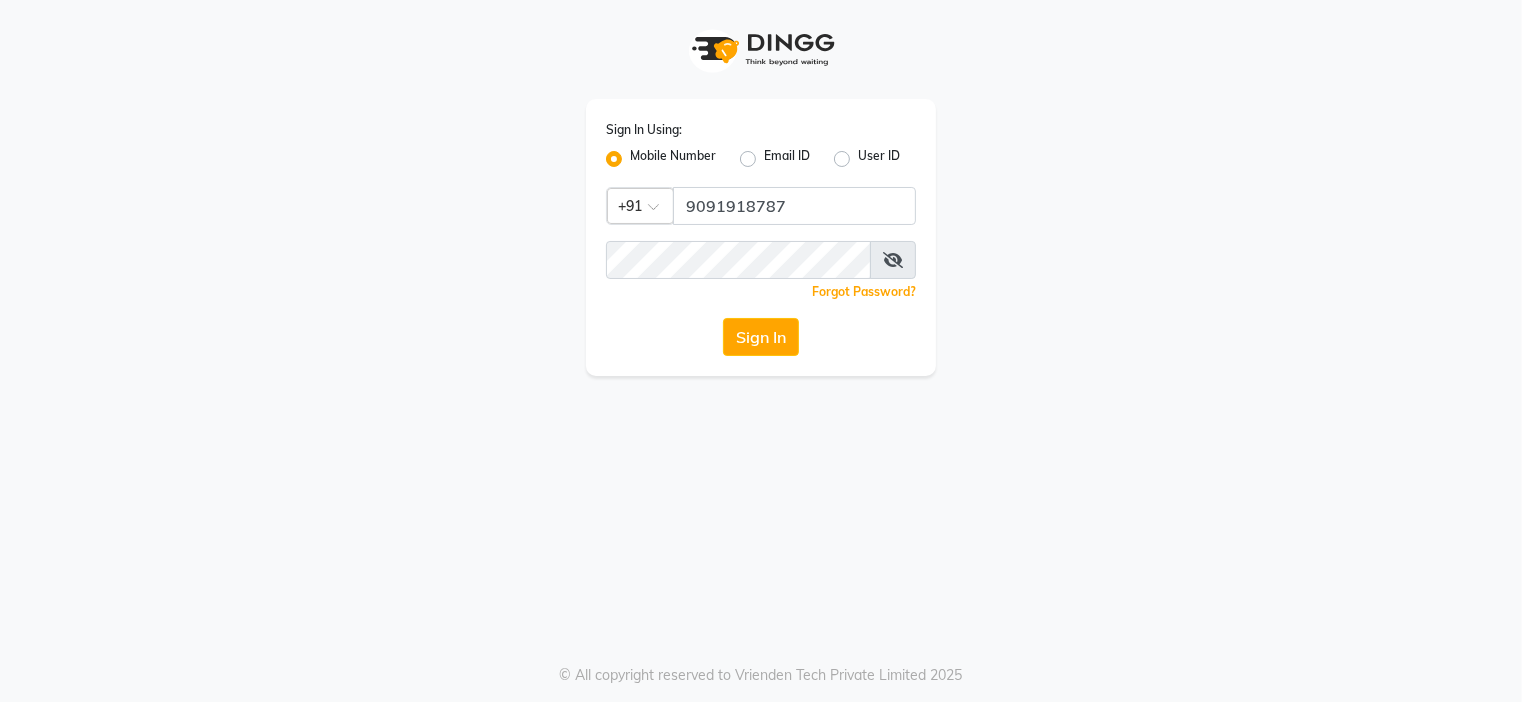 click on "Sign In" 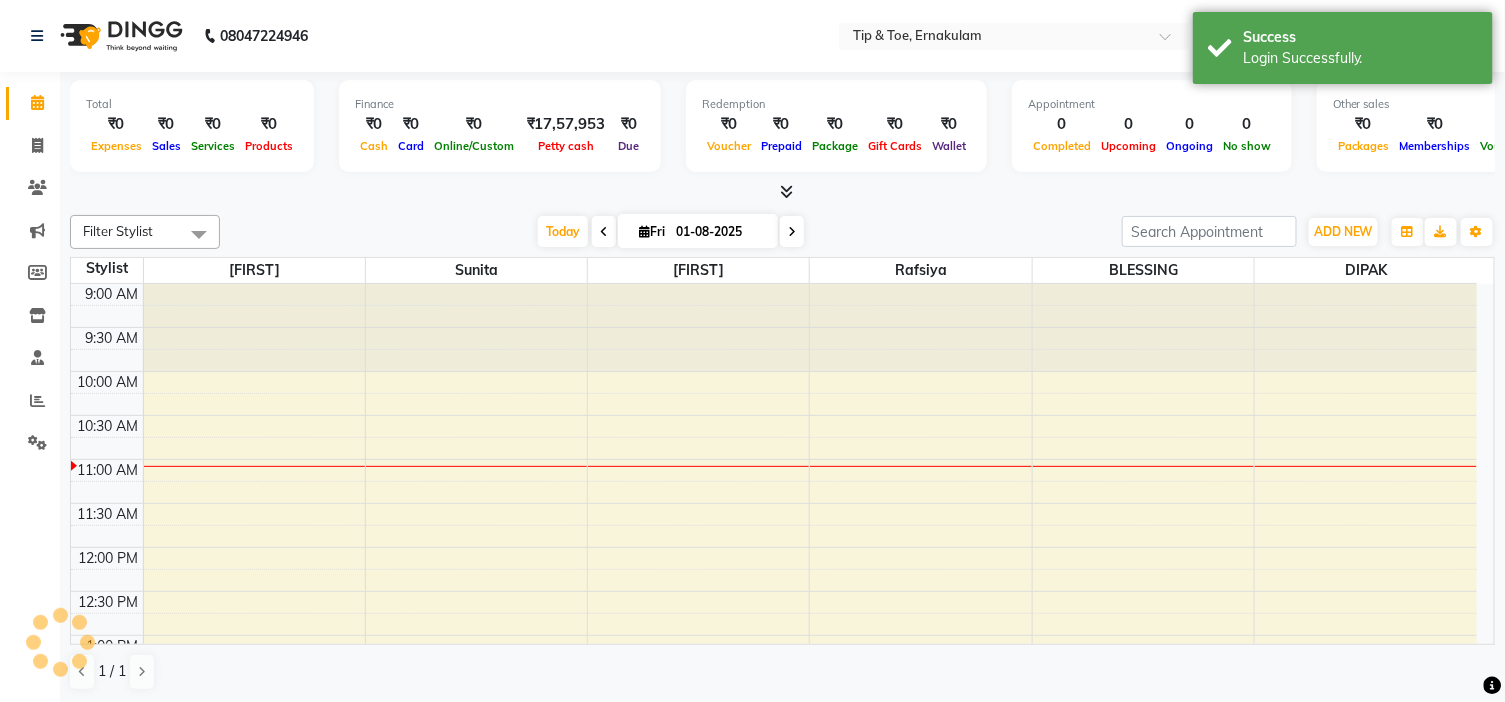 scroll, scrollTop: 0, scrollLeft: 0, axis: both 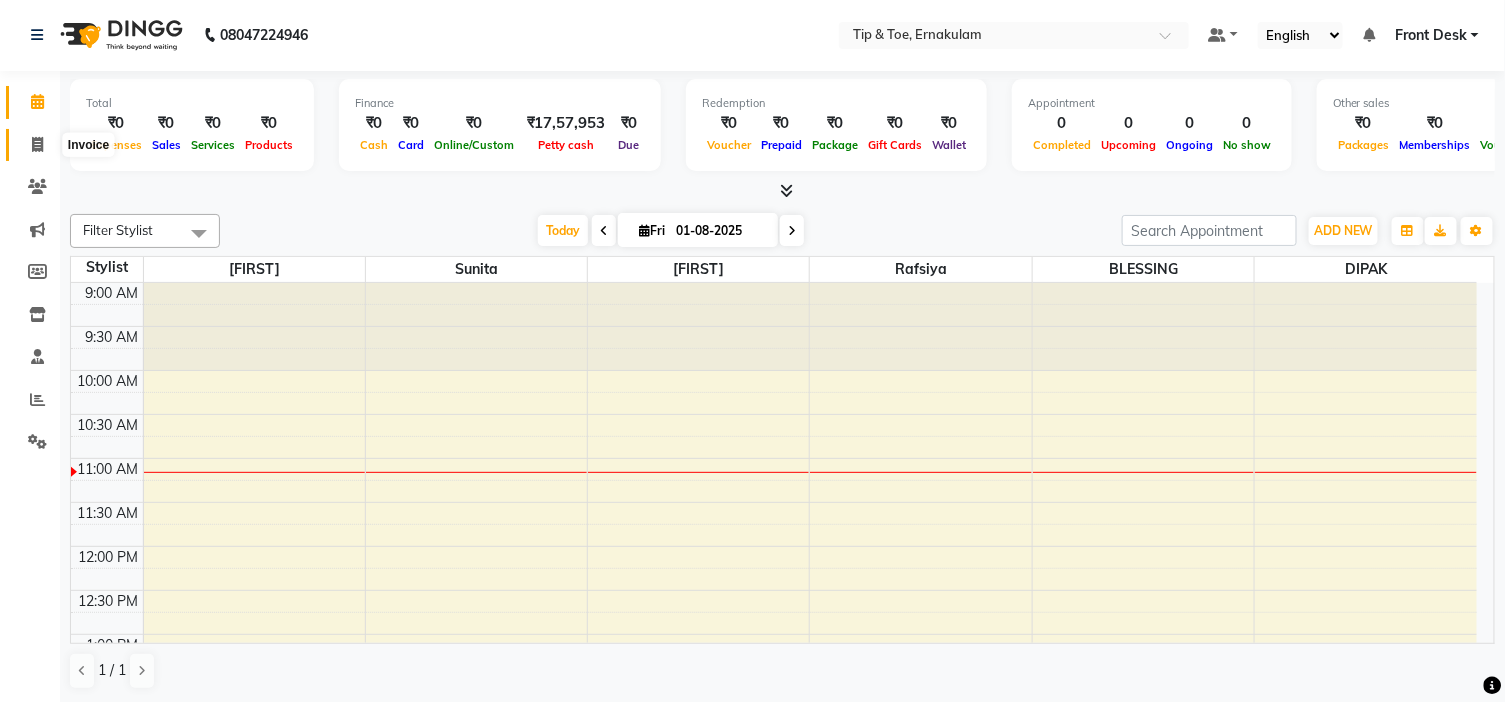 drag, startPoint x: 38, startPoint y: 147, endPoint x: 77, endPoint y: 133, distance: 41.4367 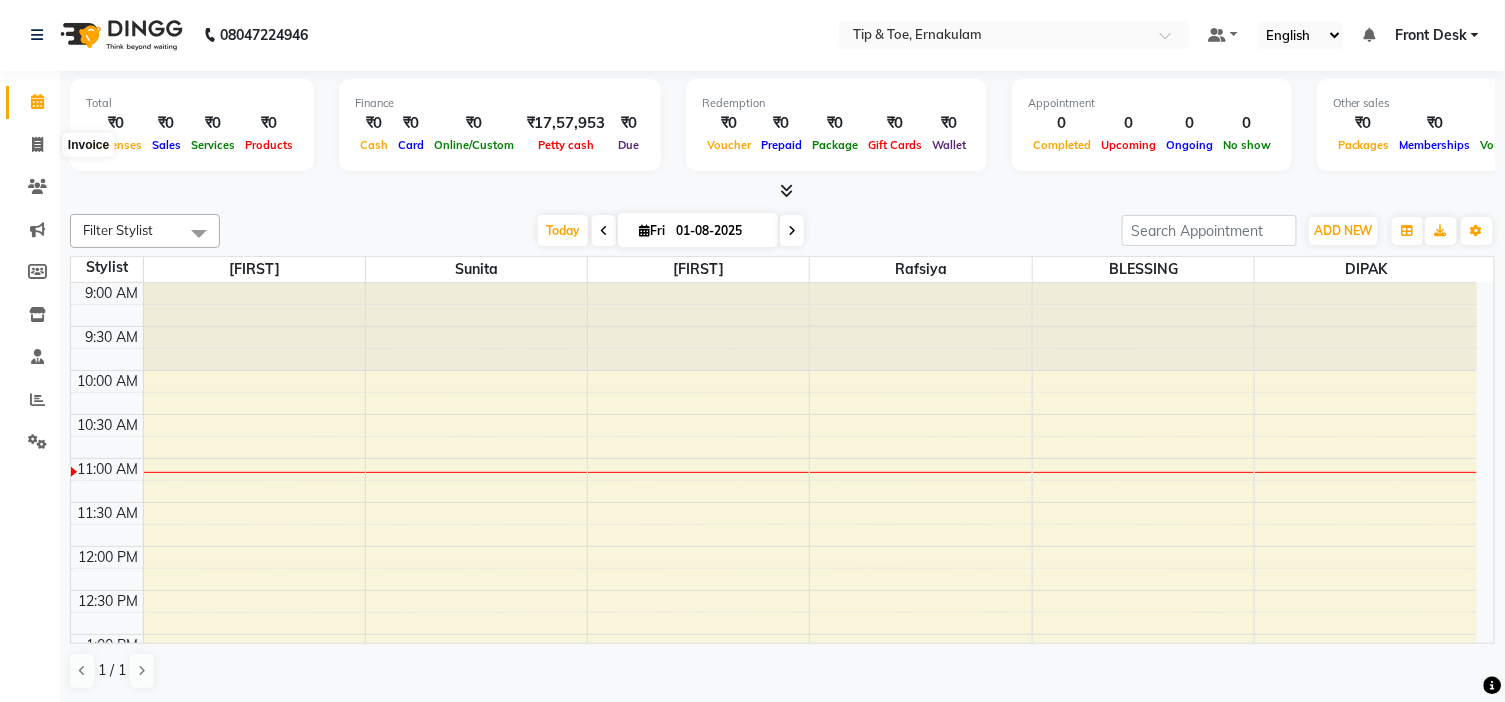 select on "5360" 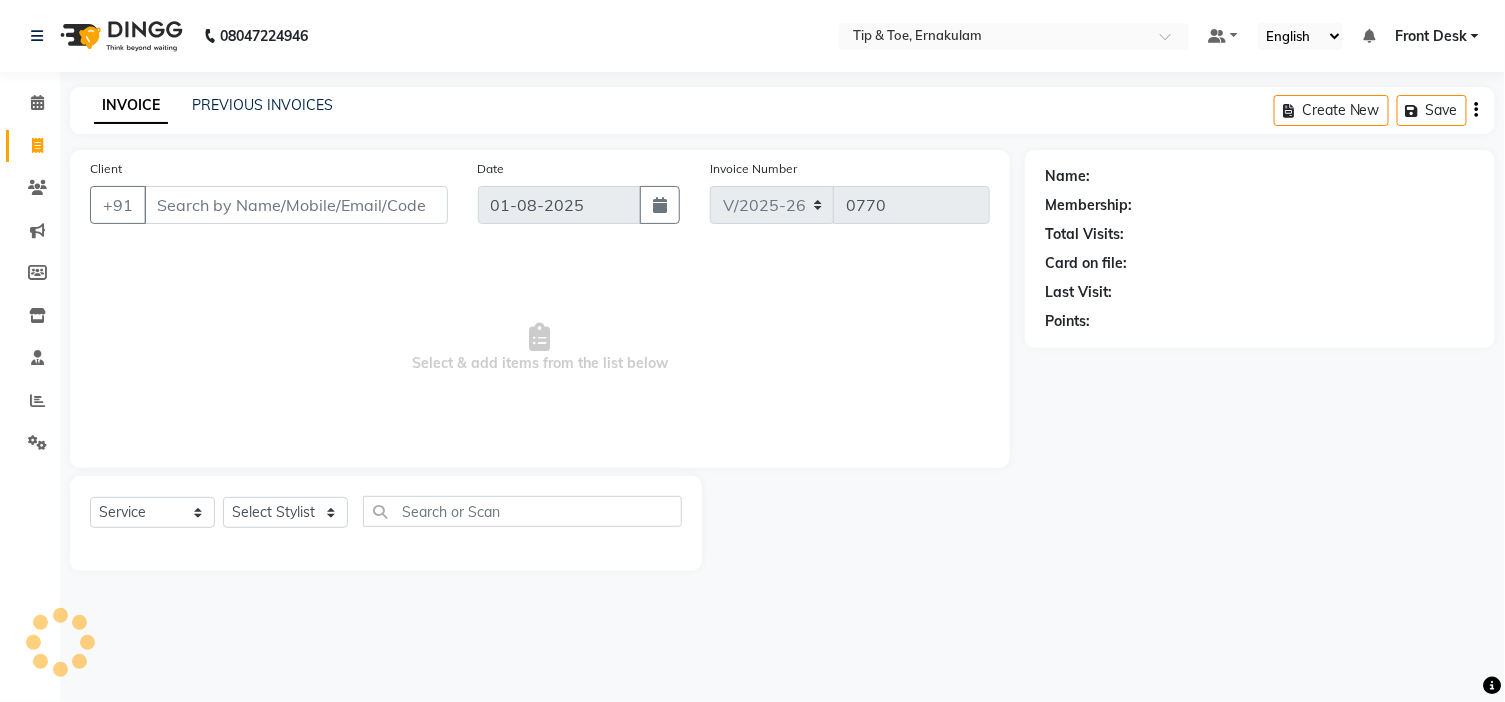 scroll, scrollTop: 0, scrollLeft: 0, axis: both 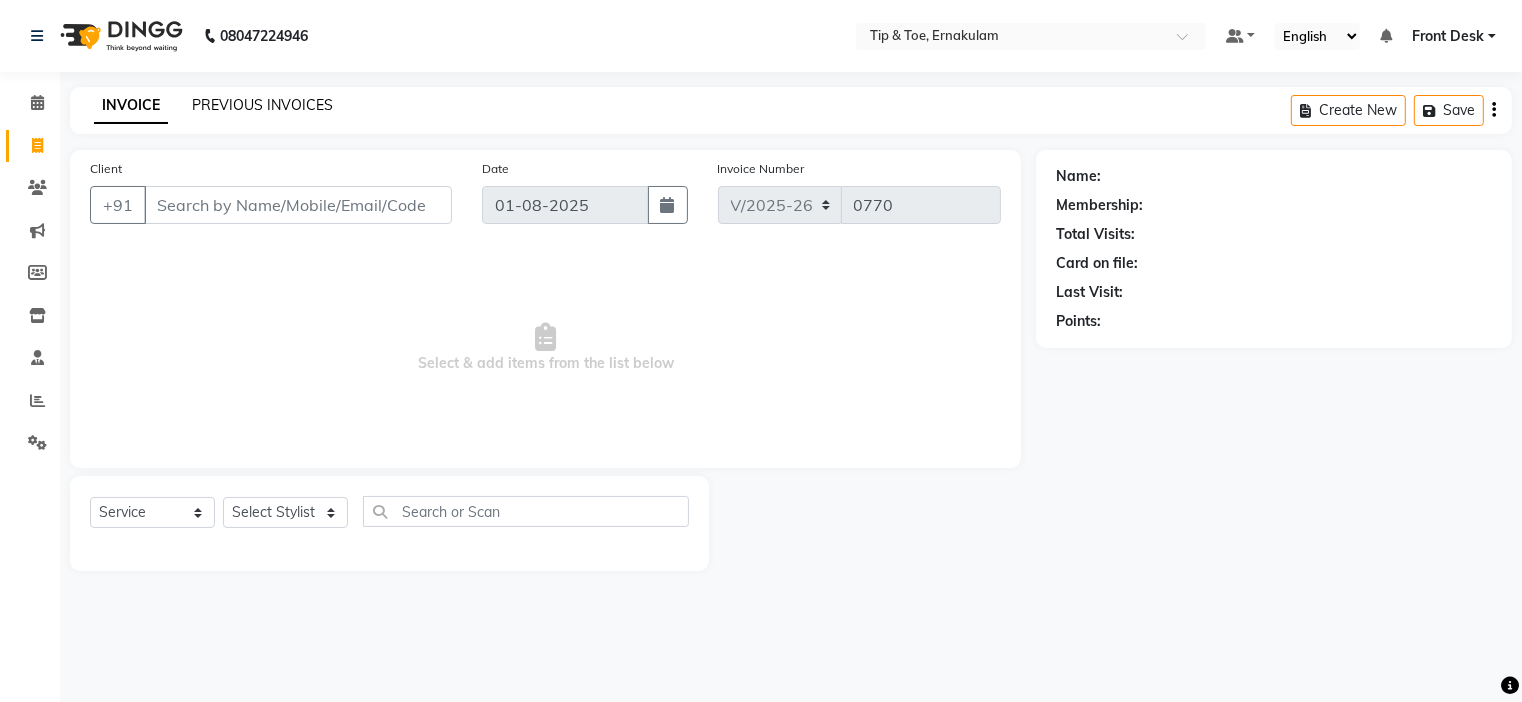 click on "PREVIOUS INVOICES" 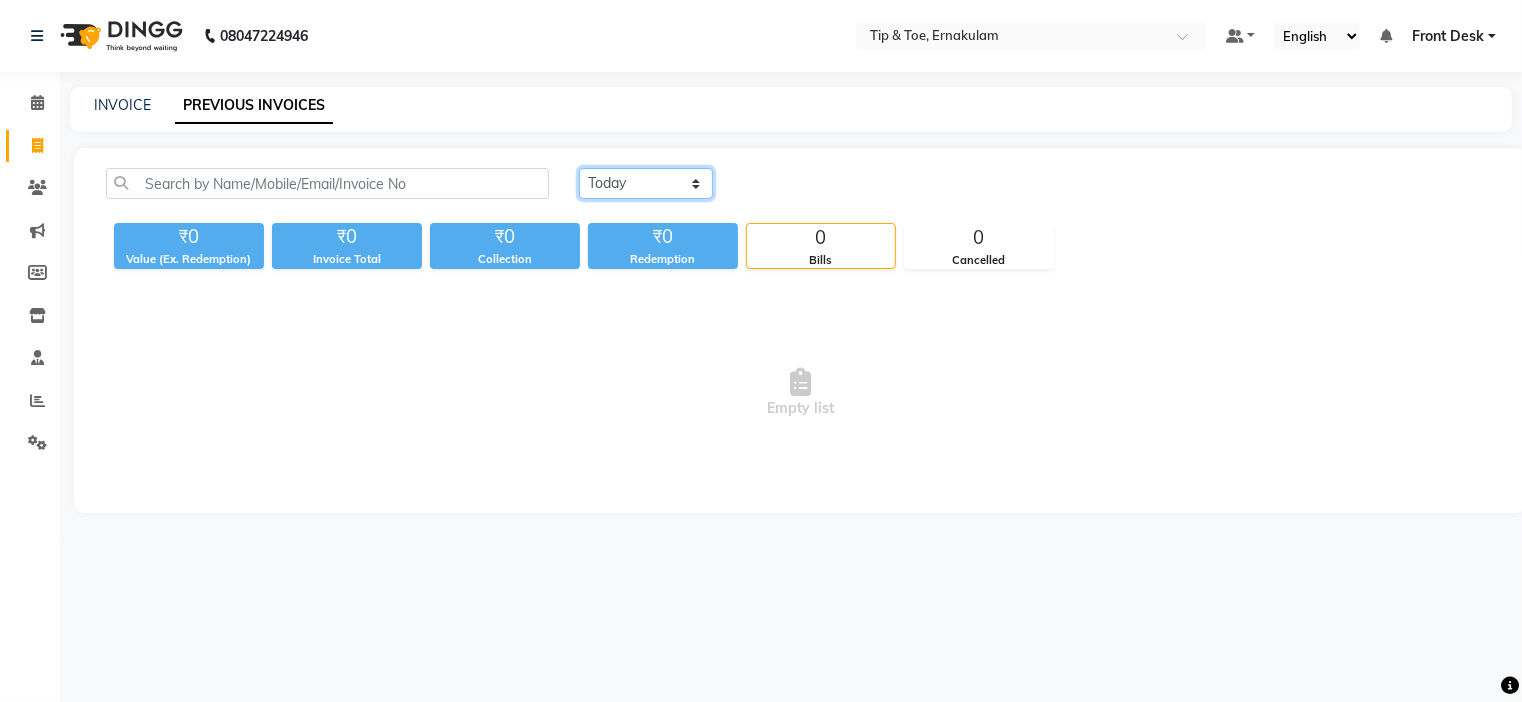 click on "Today Yesterday Custom Range" 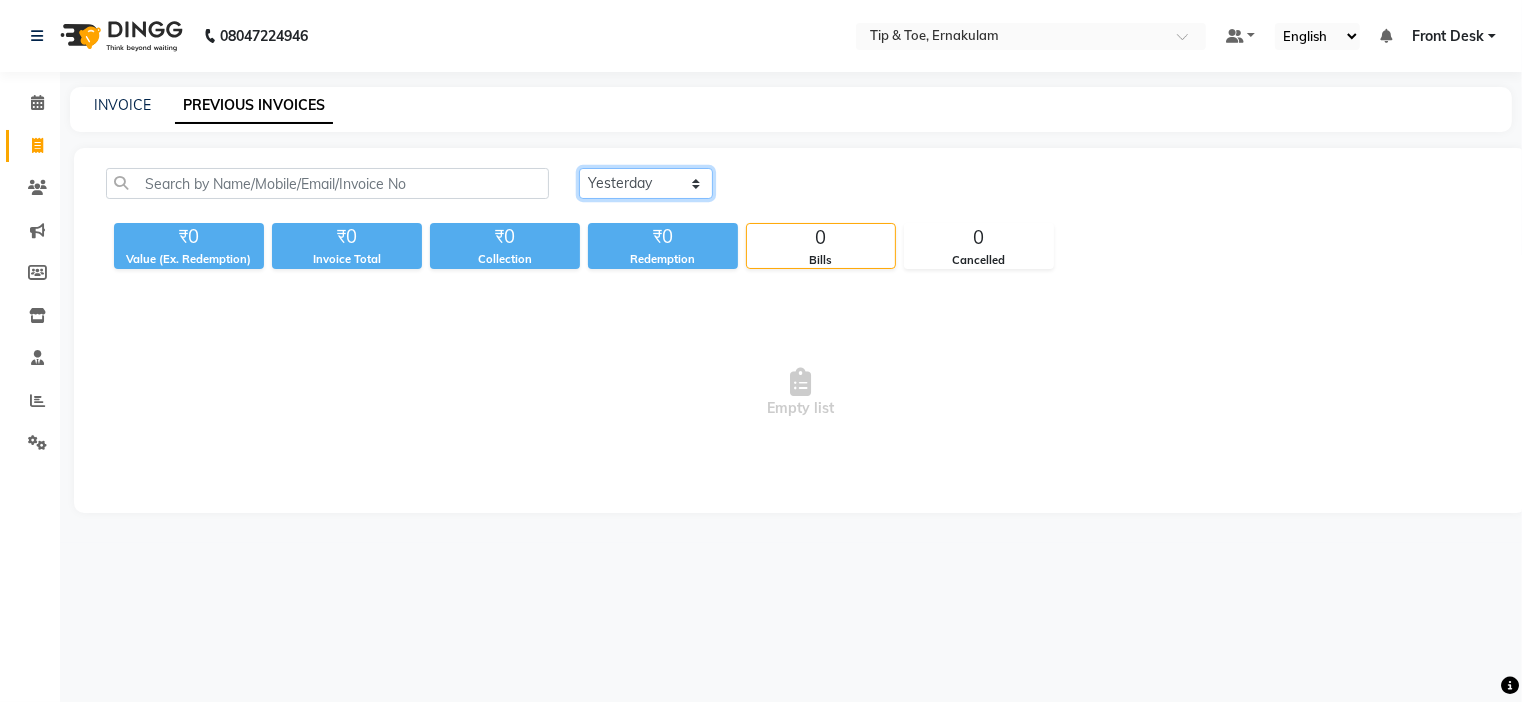 click on "Today Yesterday Custom Range" 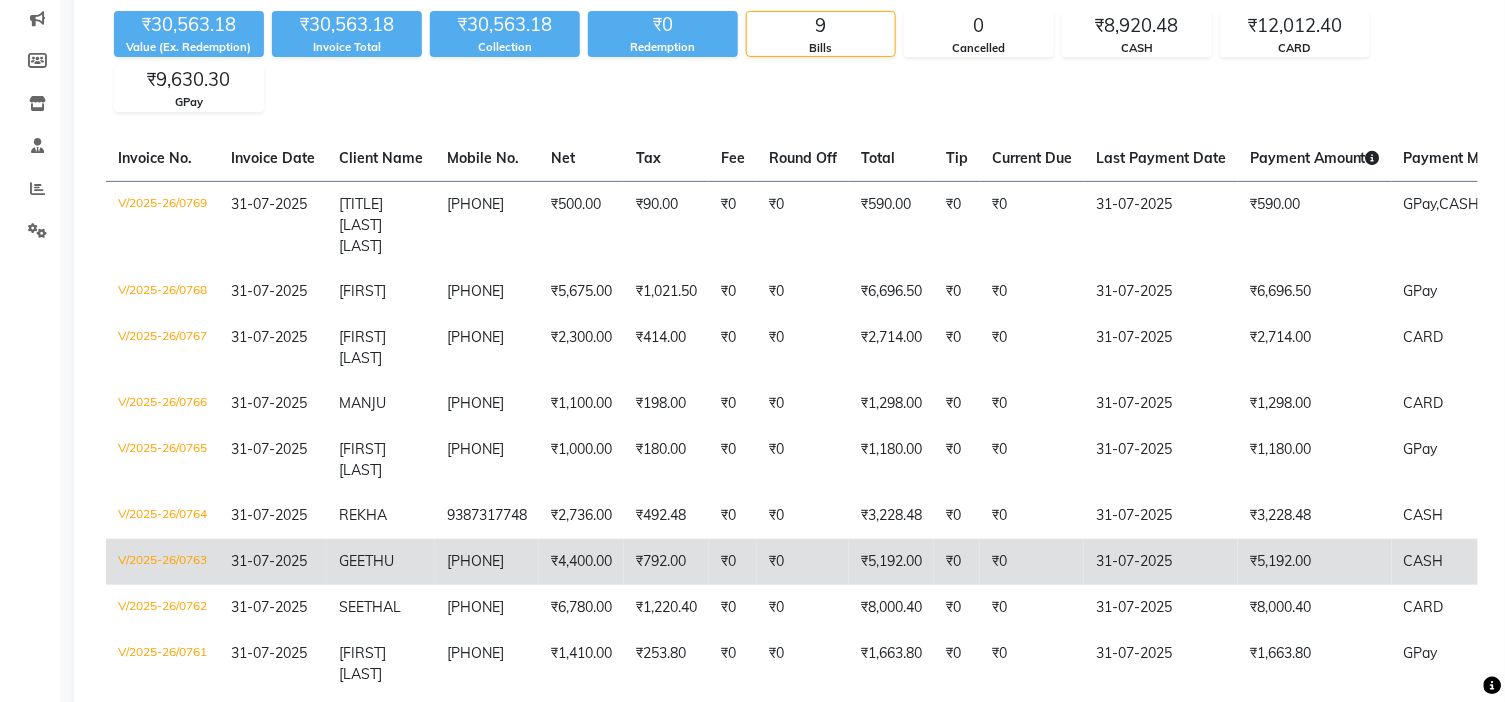 scroll, scrollTop: 310, scrollLeft: 0, axis: vertical 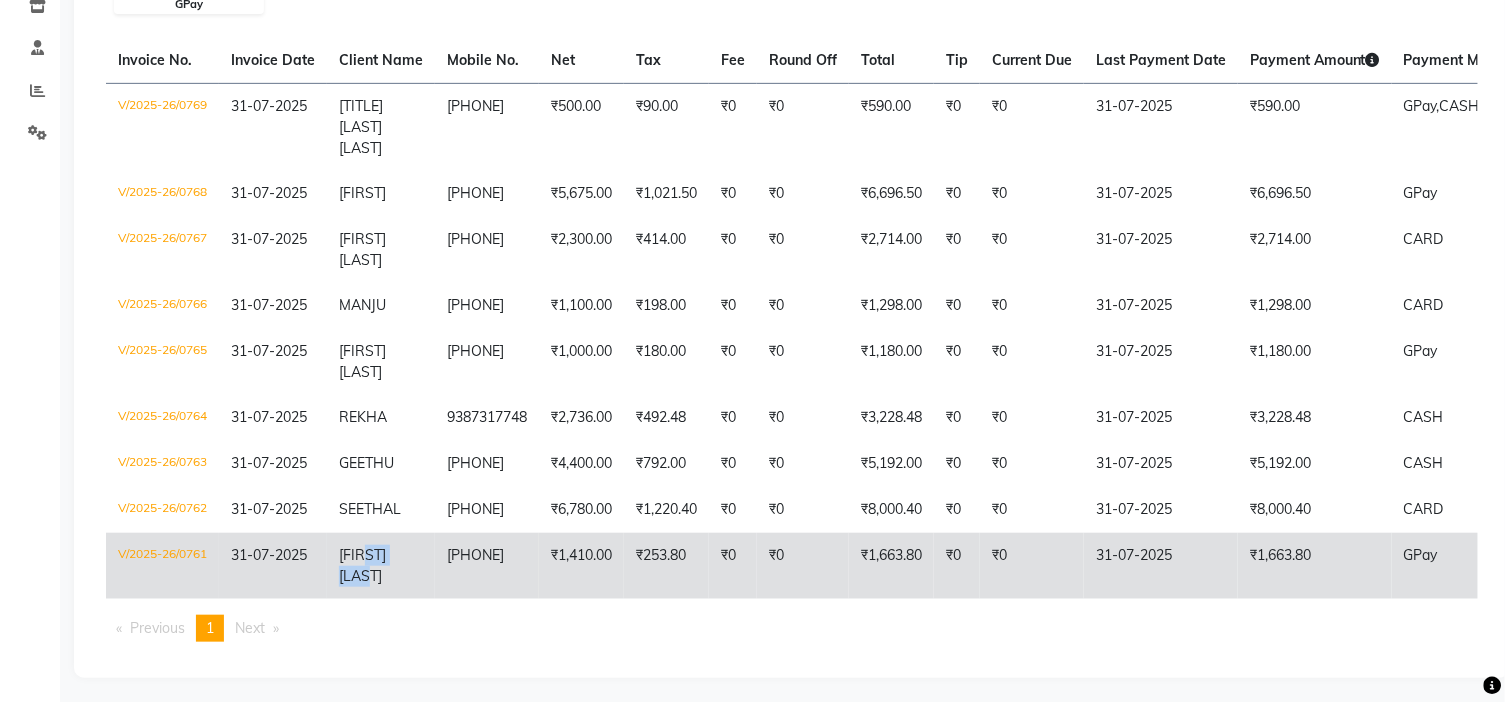 click on "JASMINE JOHNSON" 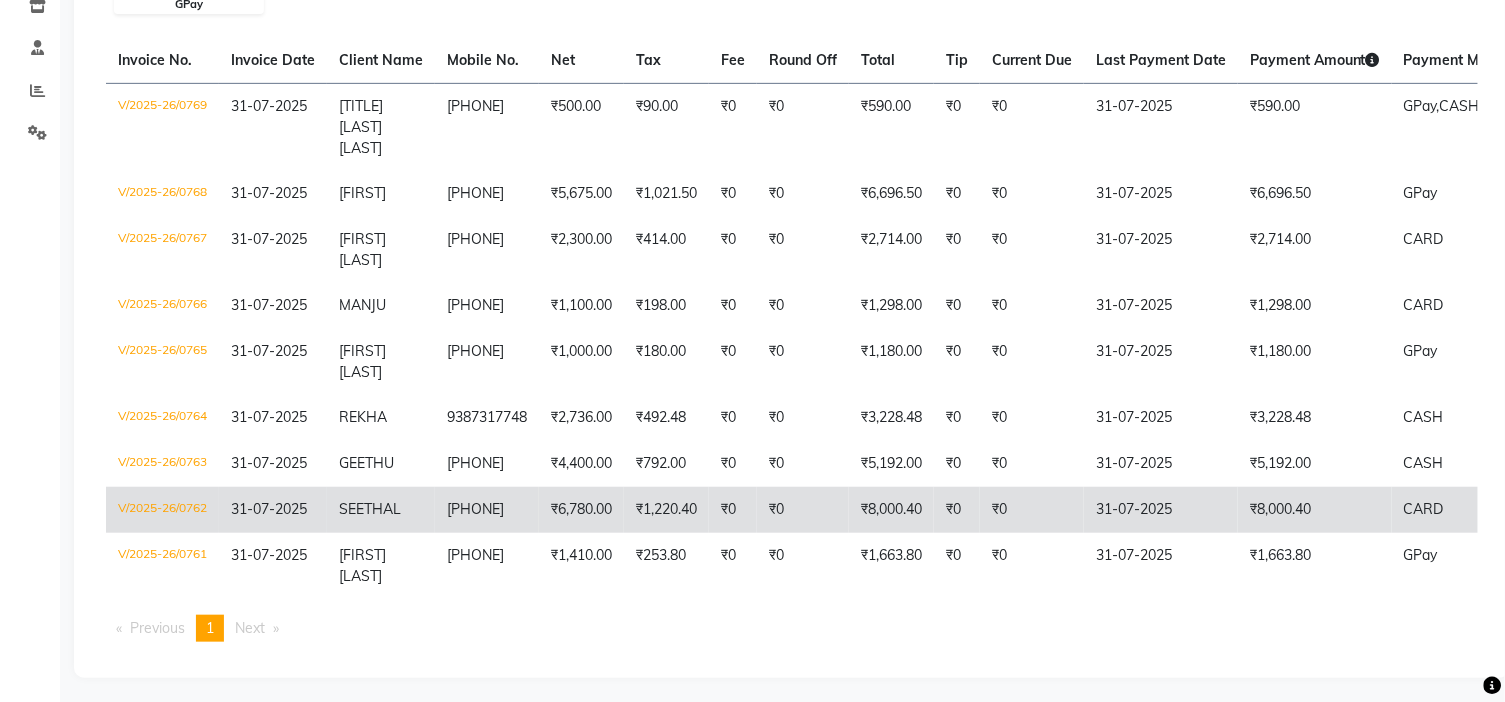 click on "SEETHAL" 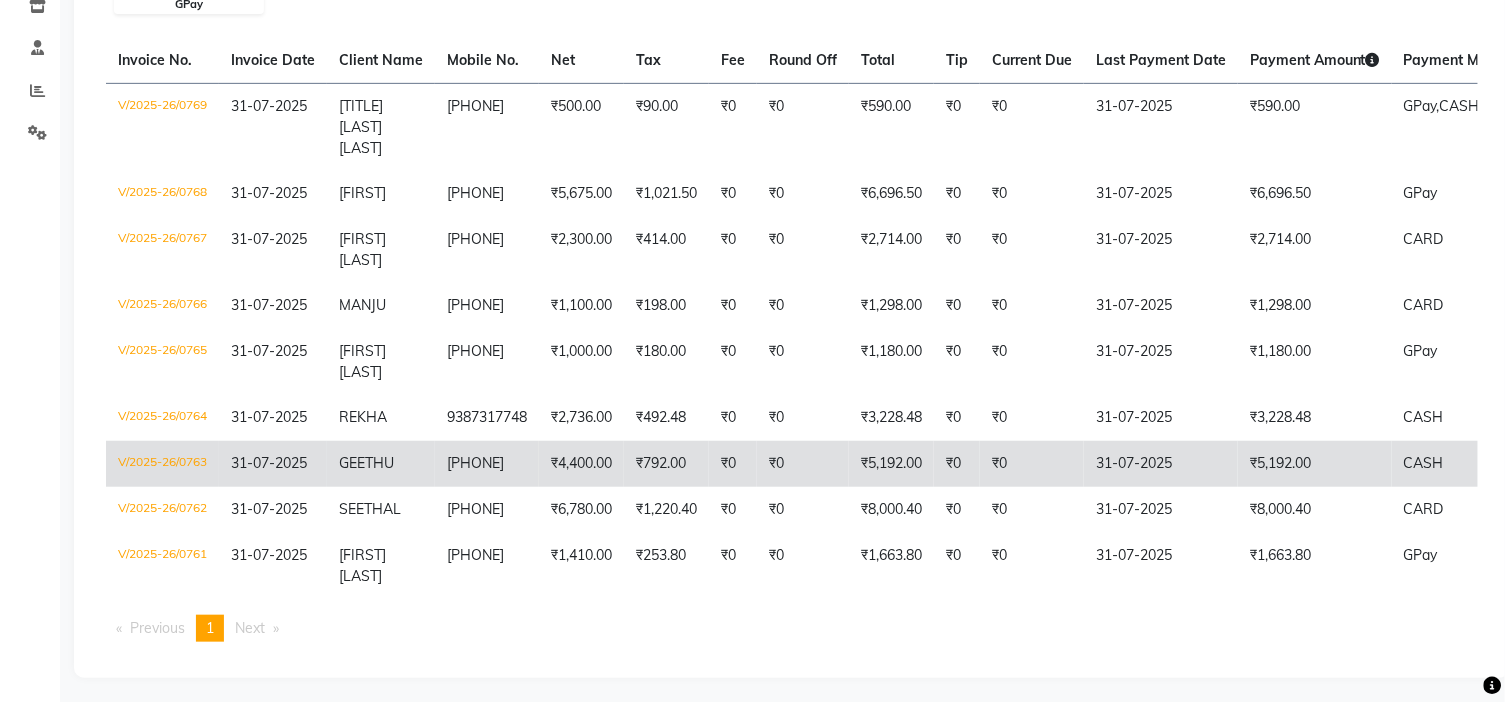 click on "GEETHU" 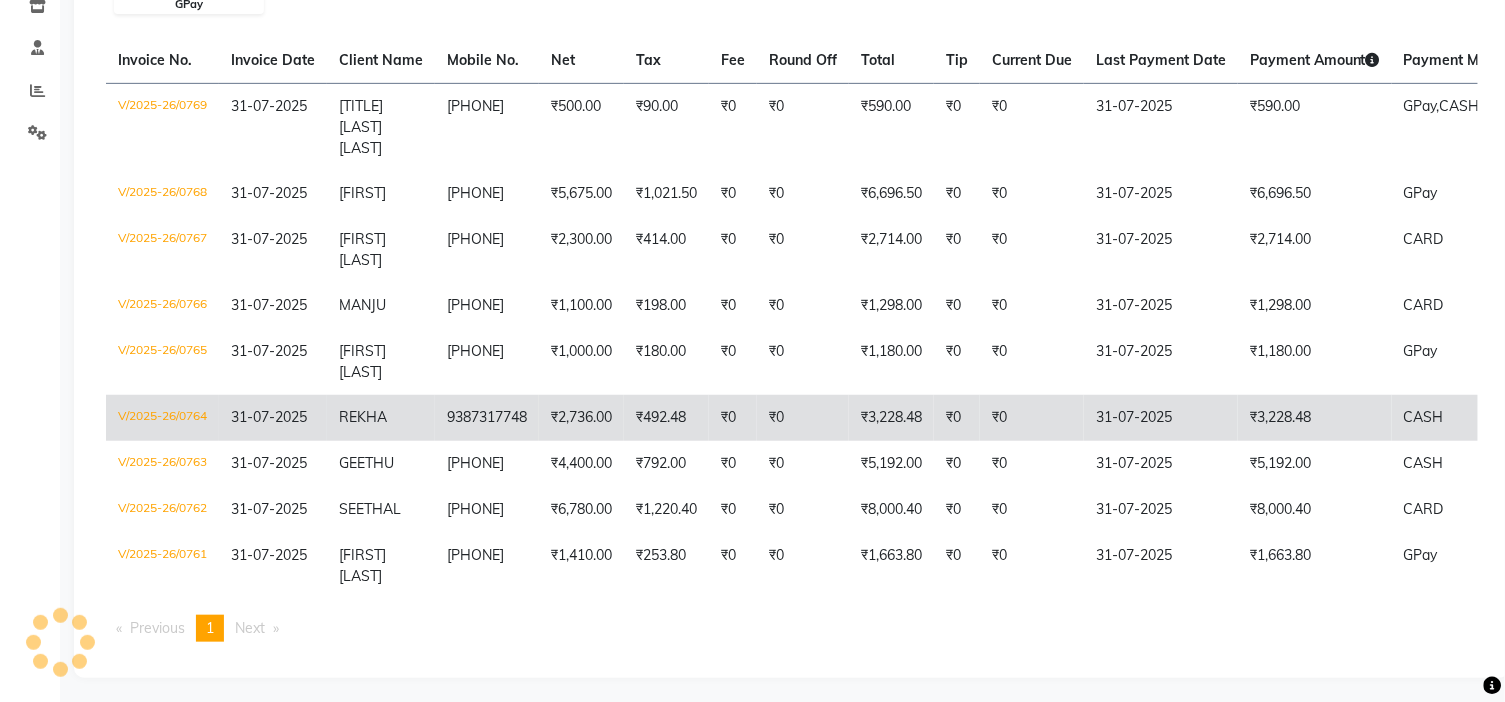 click on "REKHA" 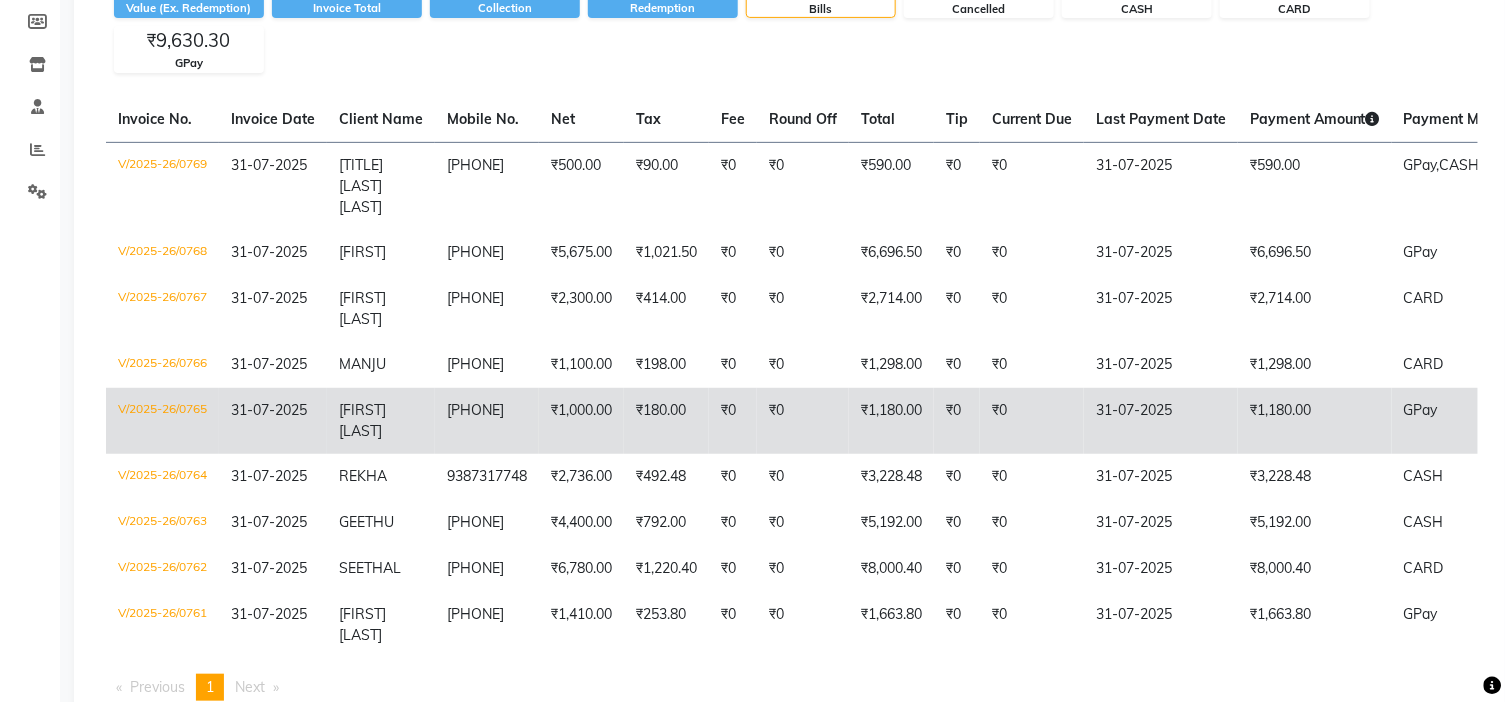scroll, scrollTop: 198, scrollLeft: 0, axis: vertical 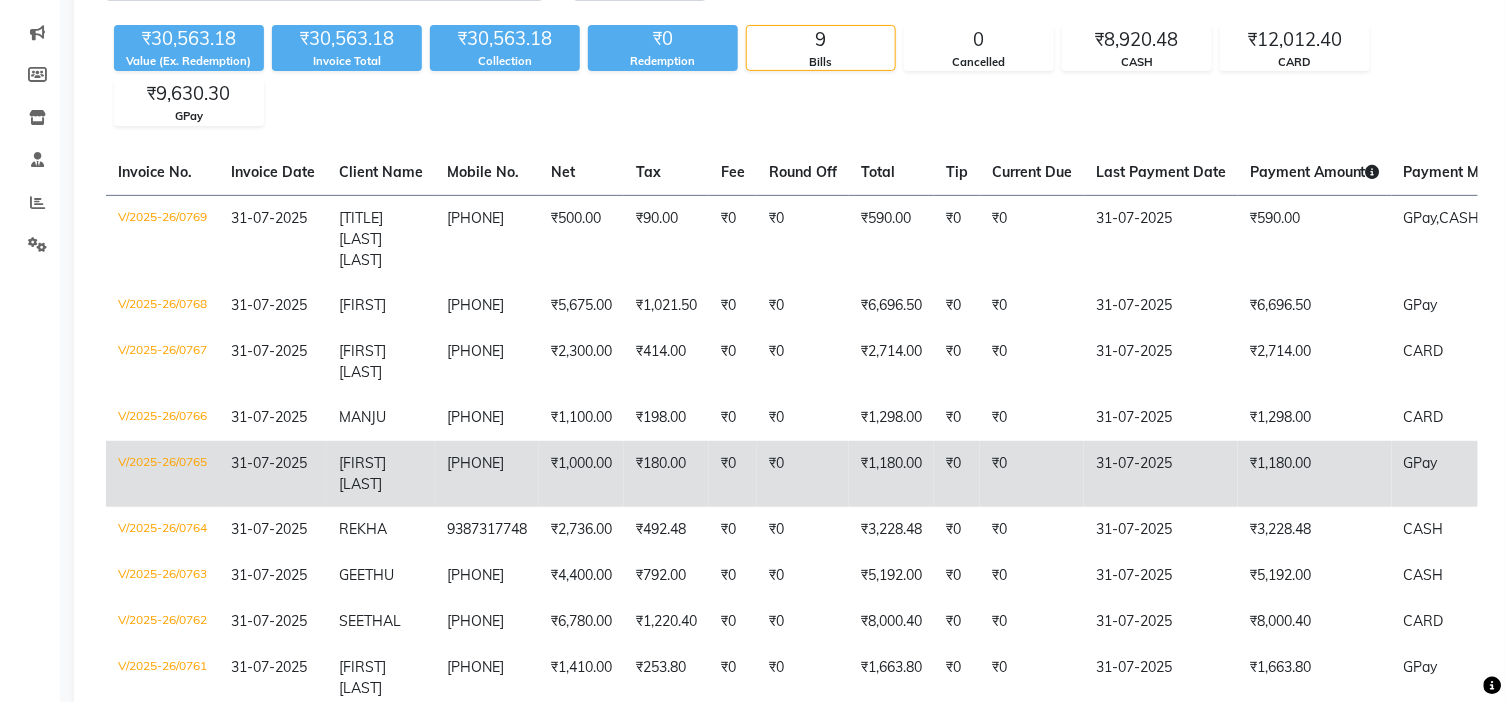 click on "ARVM KUMAR.R" 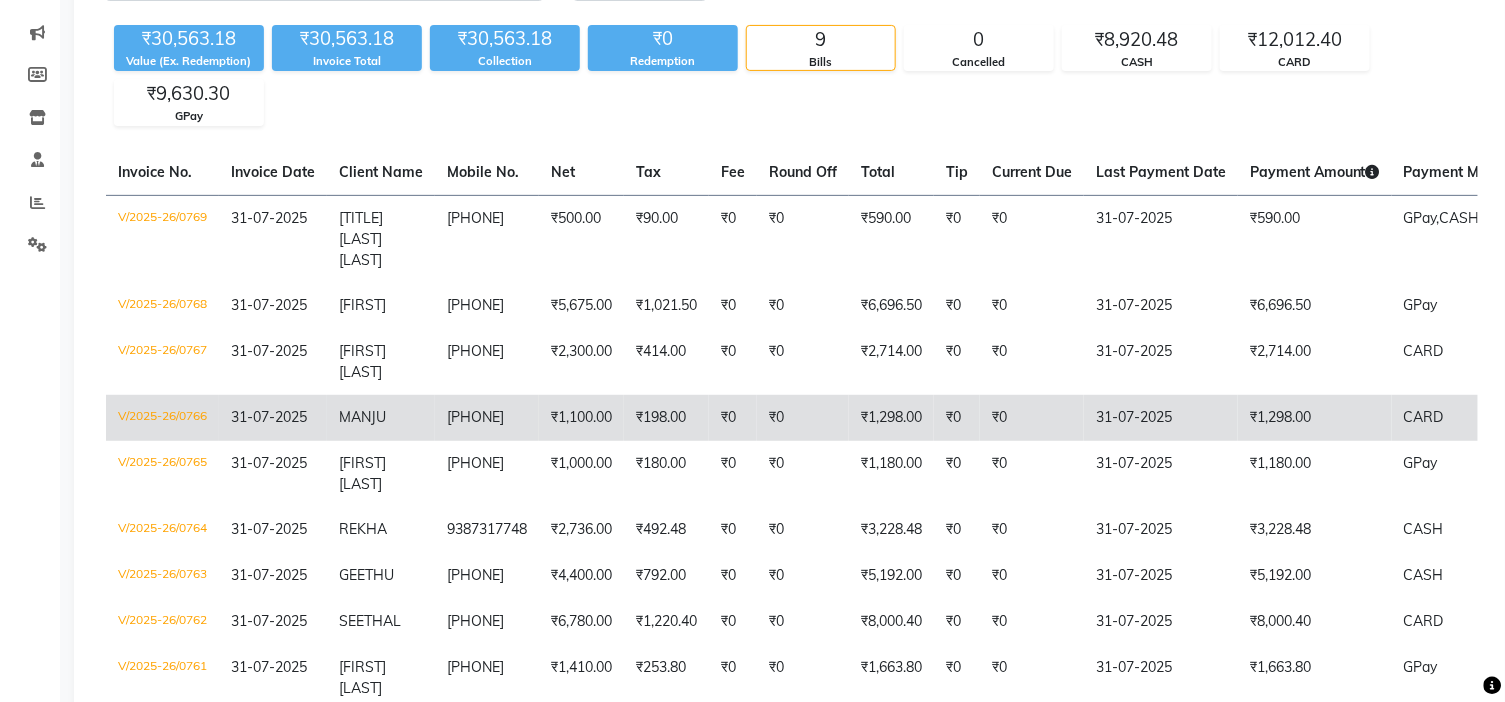 click on "MANJU" 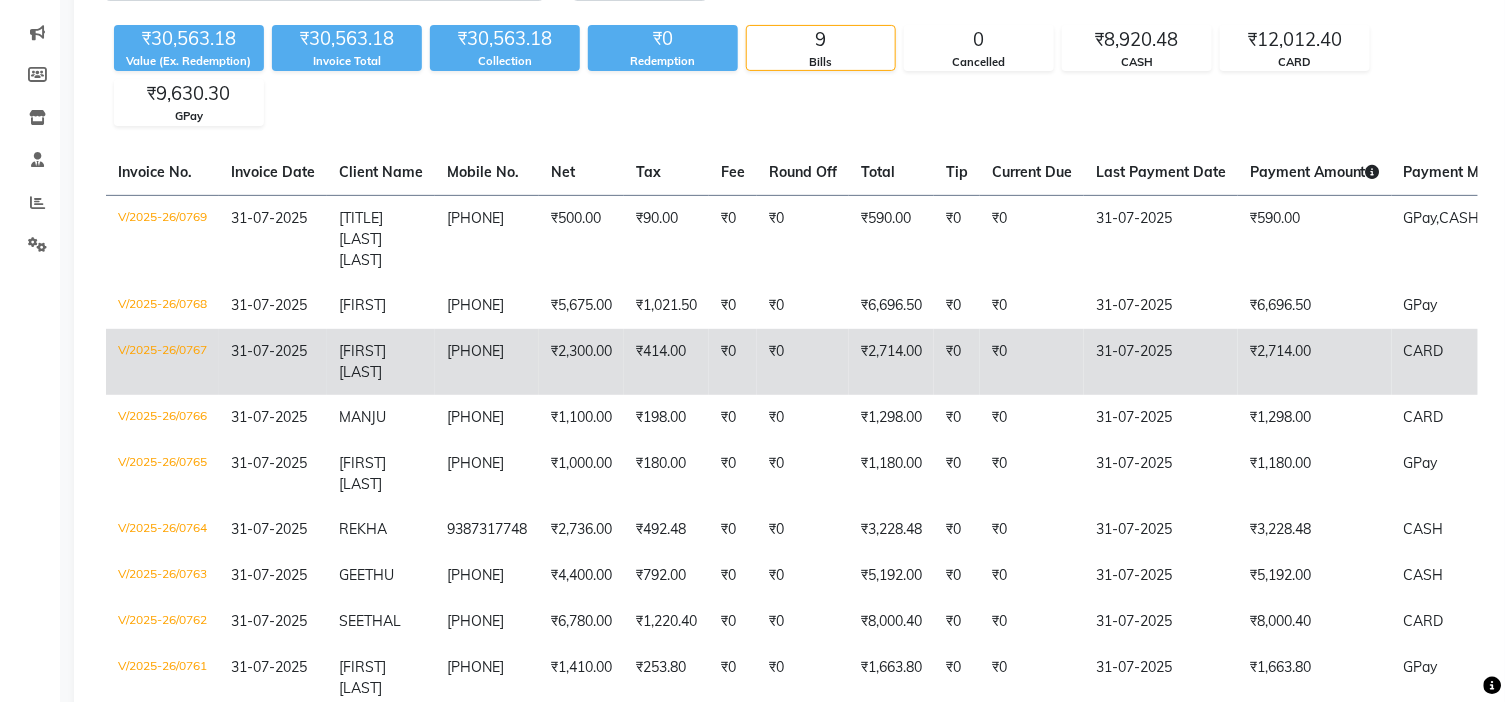 click on "ALPHY JOSE" 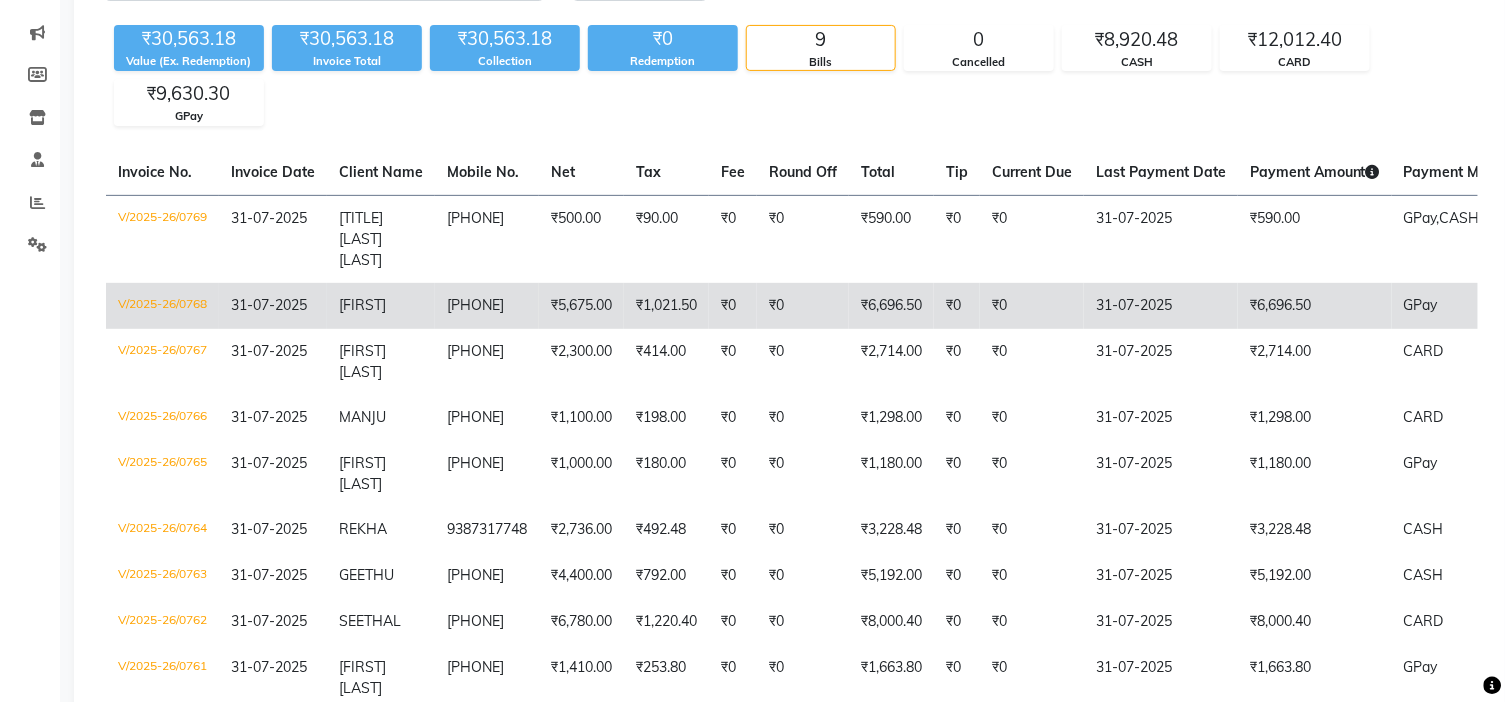 click on "HARITHA" 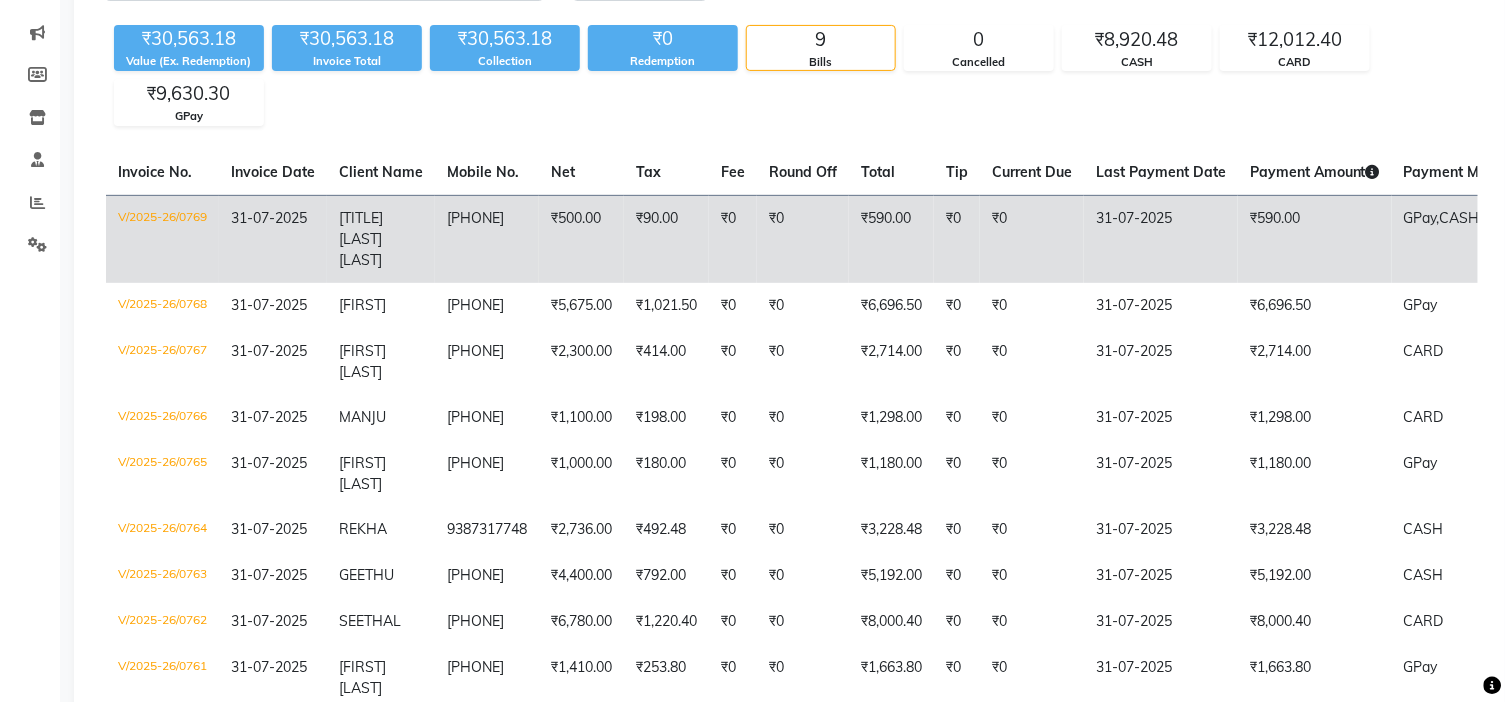 click on "DR PONNY JOGY" 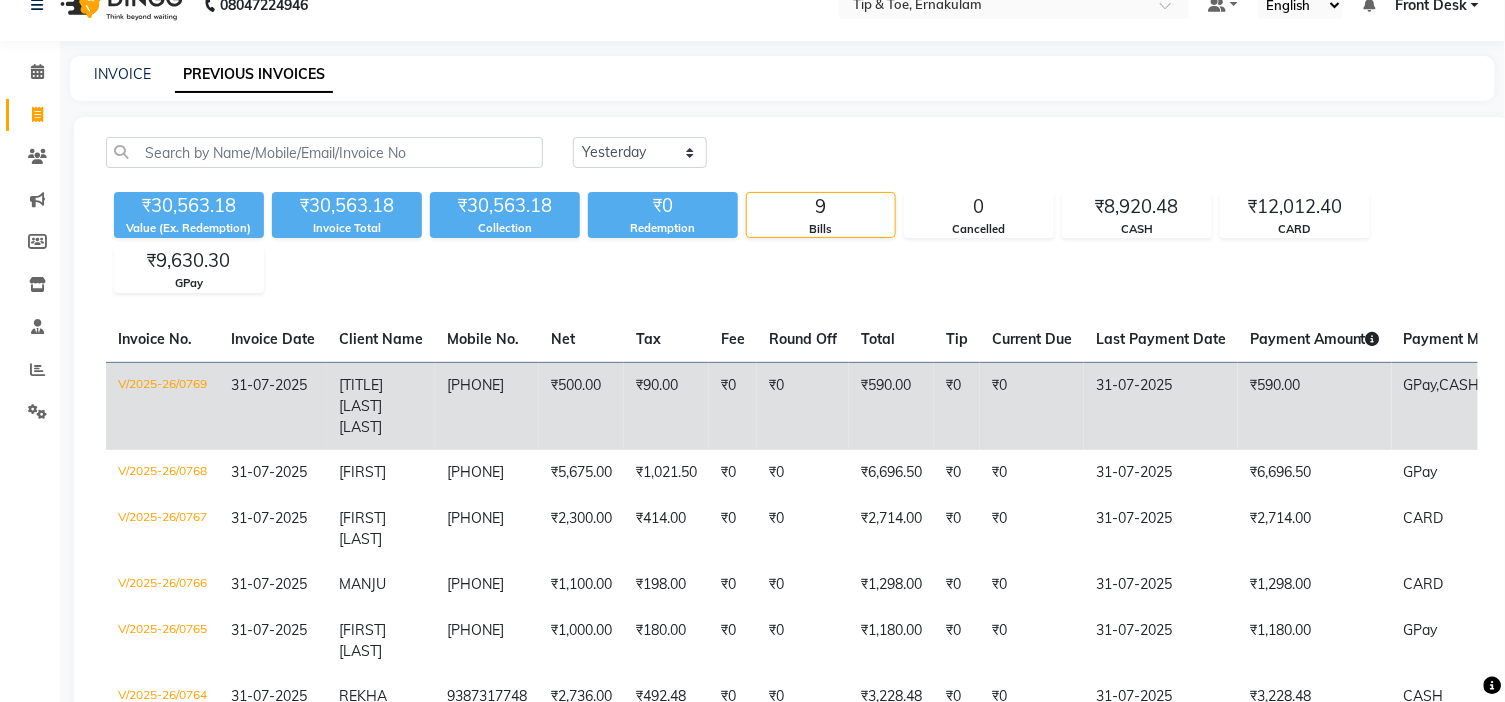 scroll, scrollTop: 0, scrollLeft: 0, axis: both 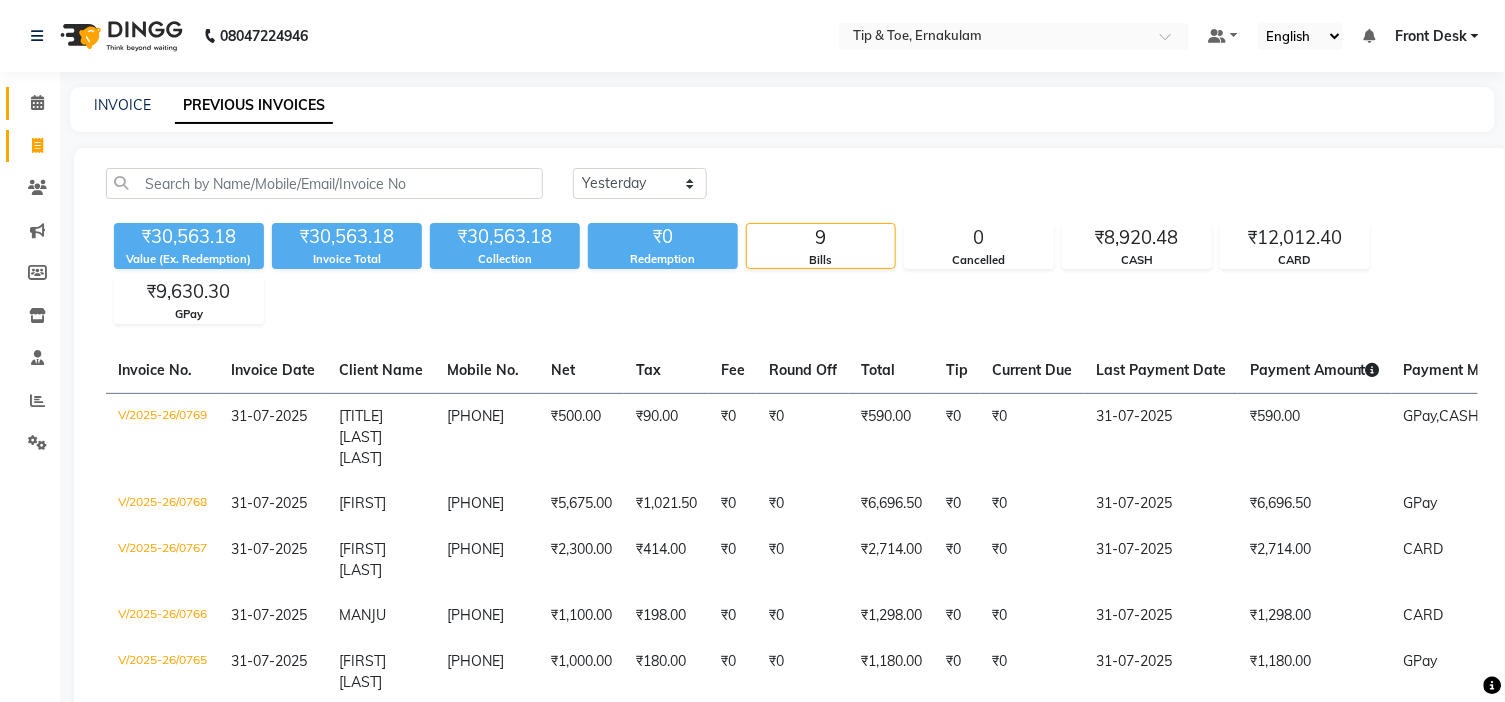 click 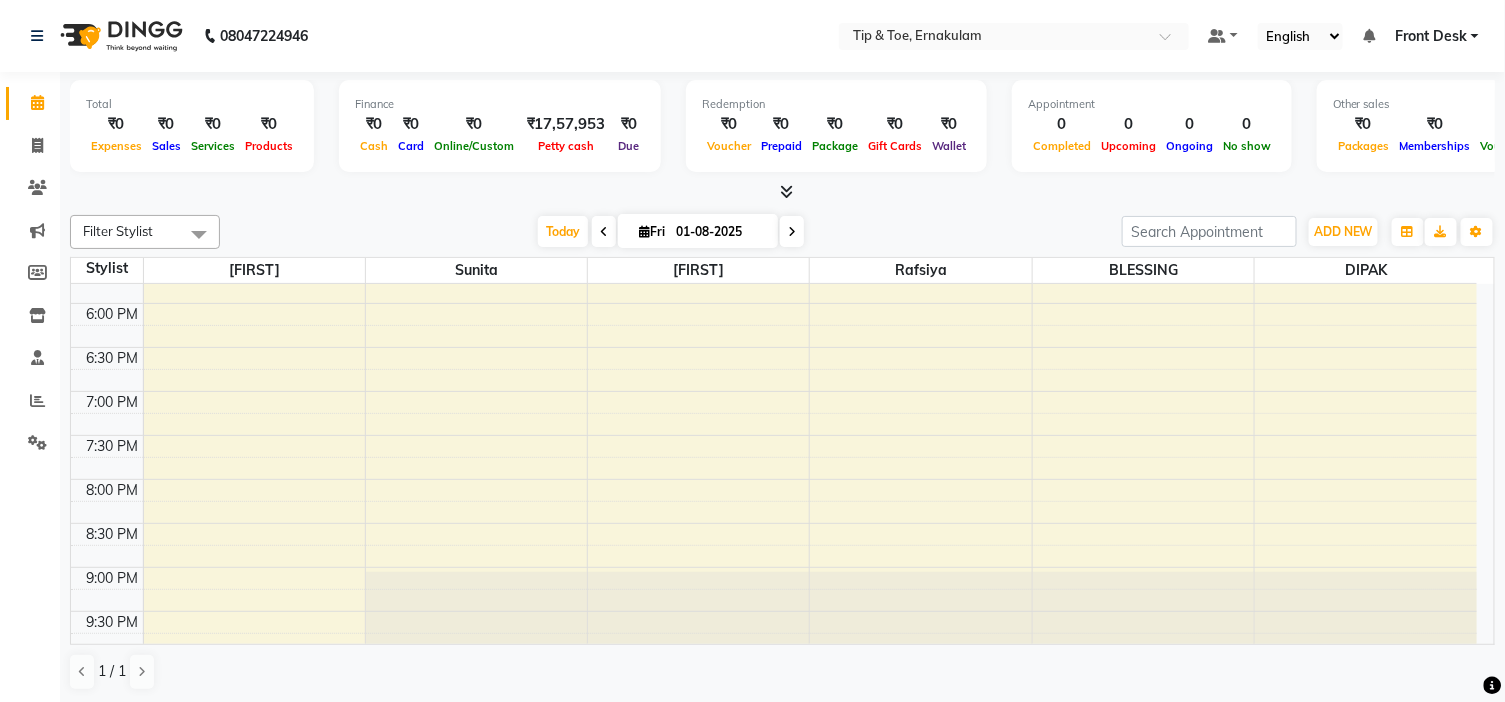 scroll, scrollTop: 788, scrollLeft: 0, axis: vertical 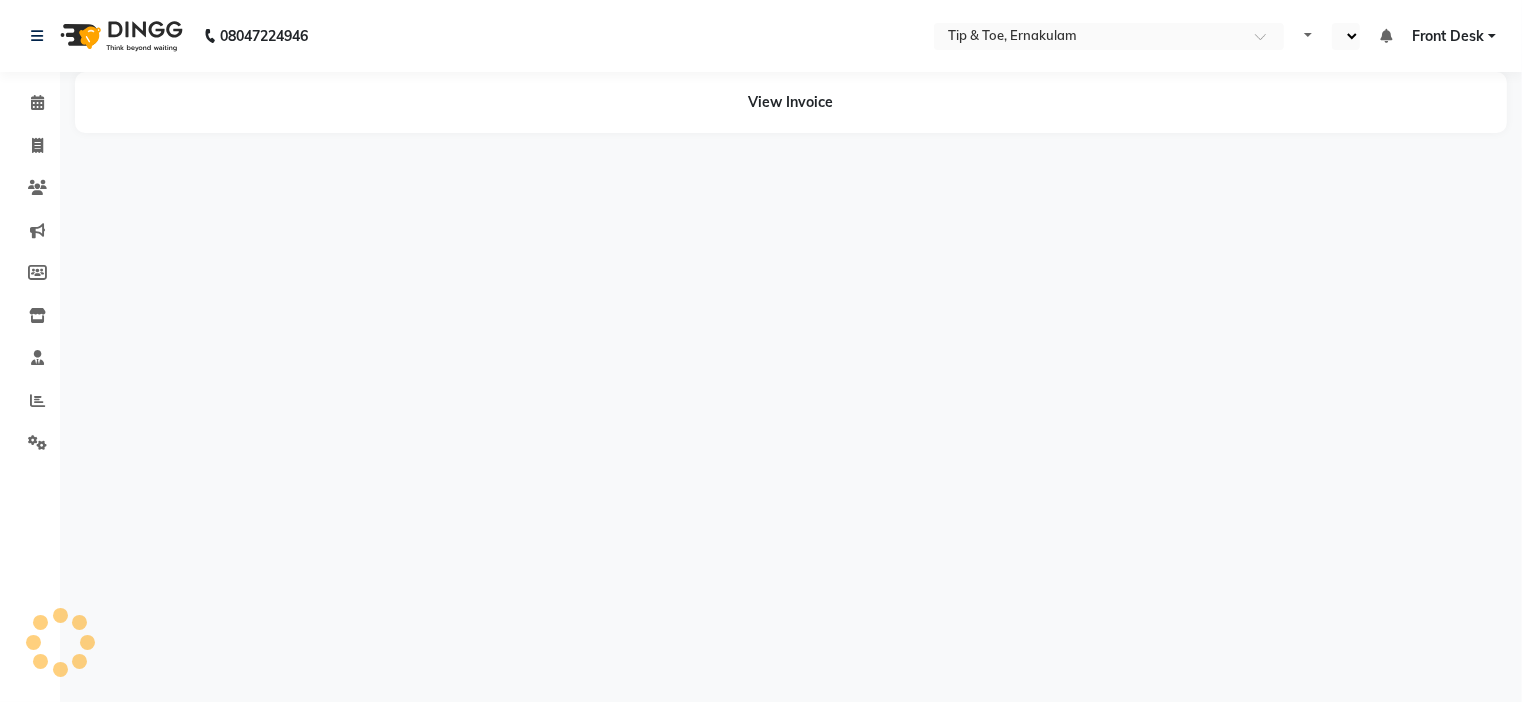 select on "en" 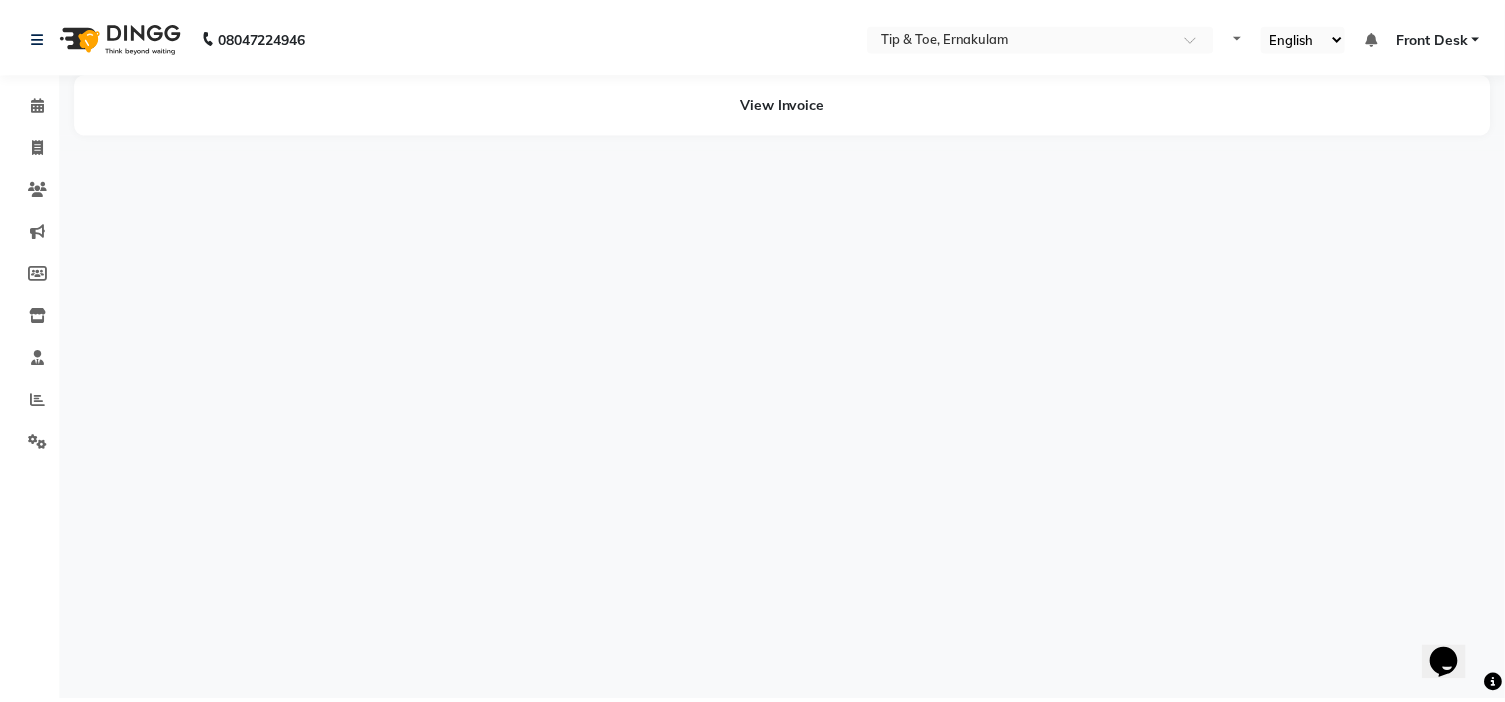 scroll, scrollTop: 0, scrollLeft: 0, axis: both 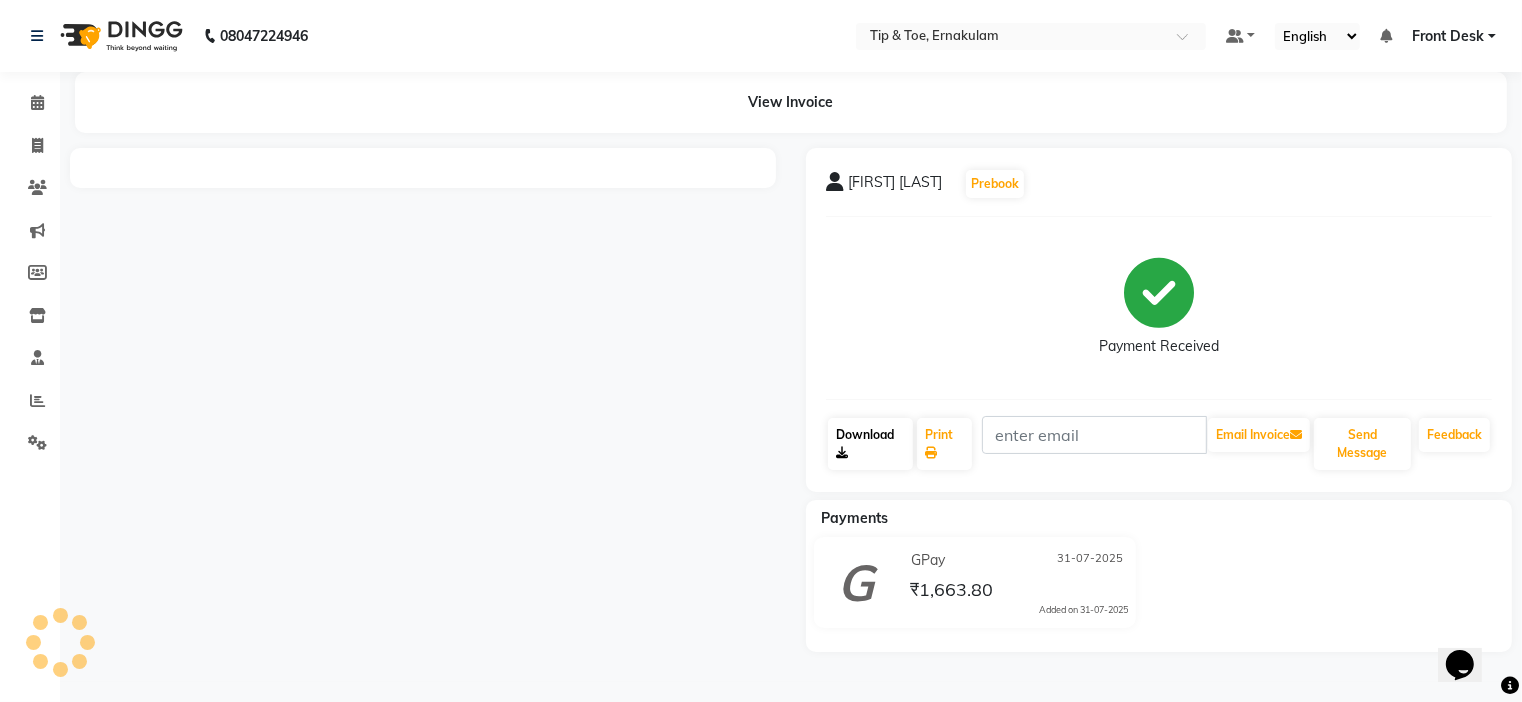 click on "Download" 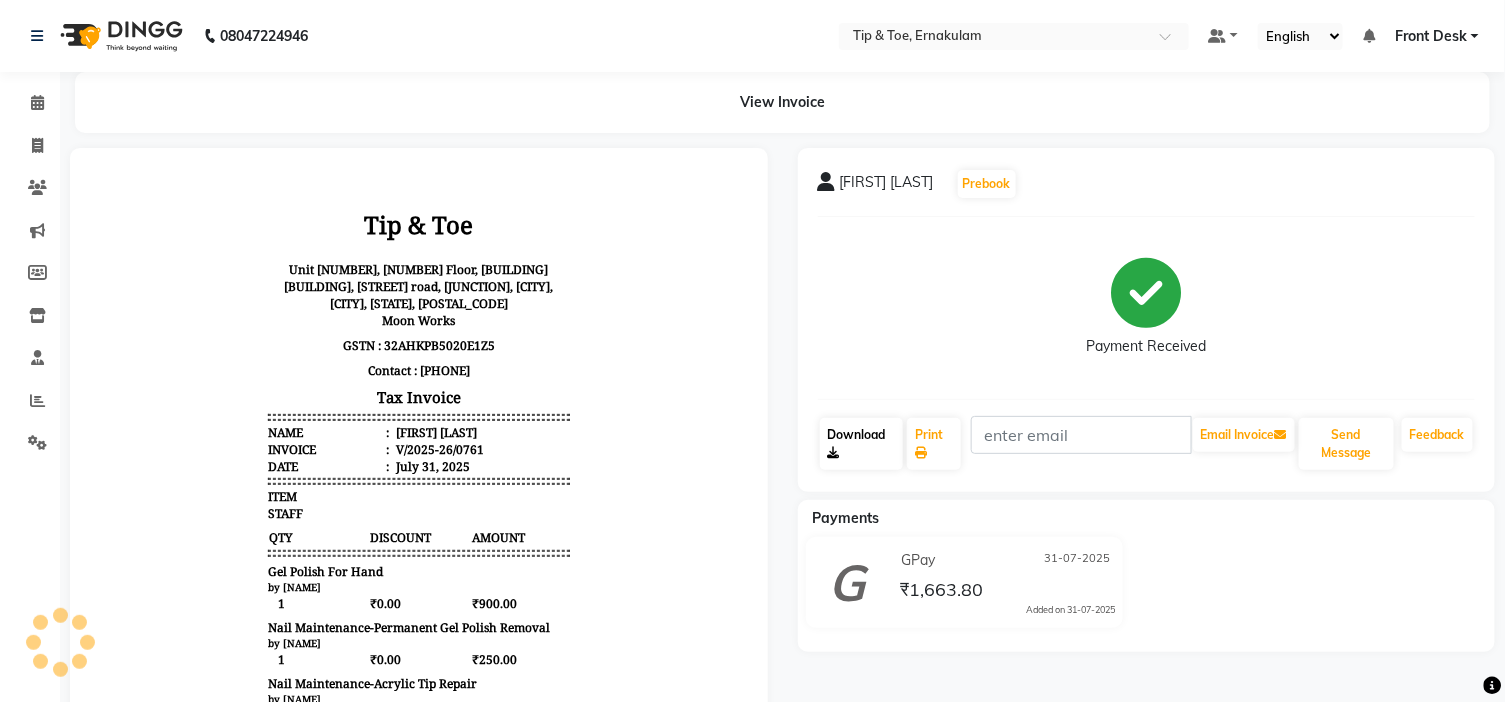 scroll, scrollTop: 0, scrollLeft: 0, axis: both 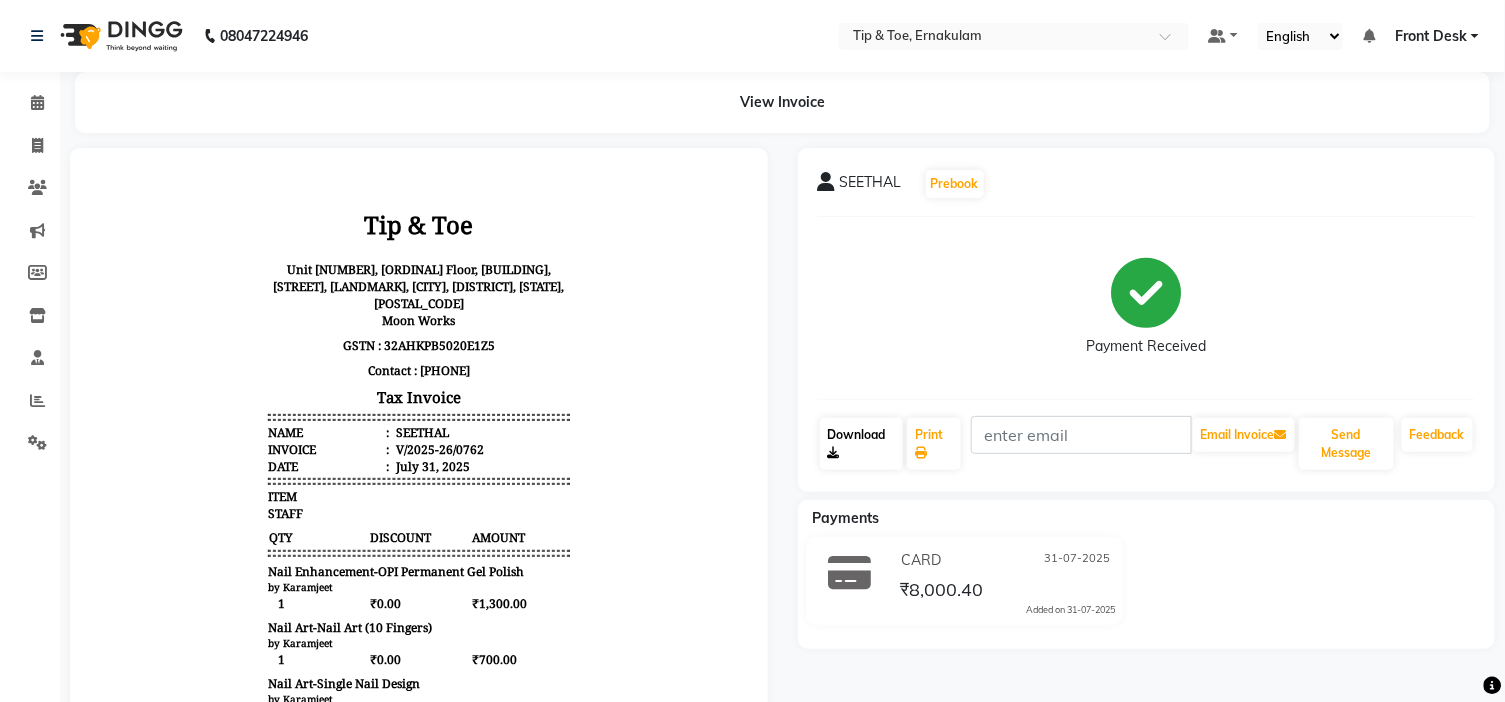 click on "Download" 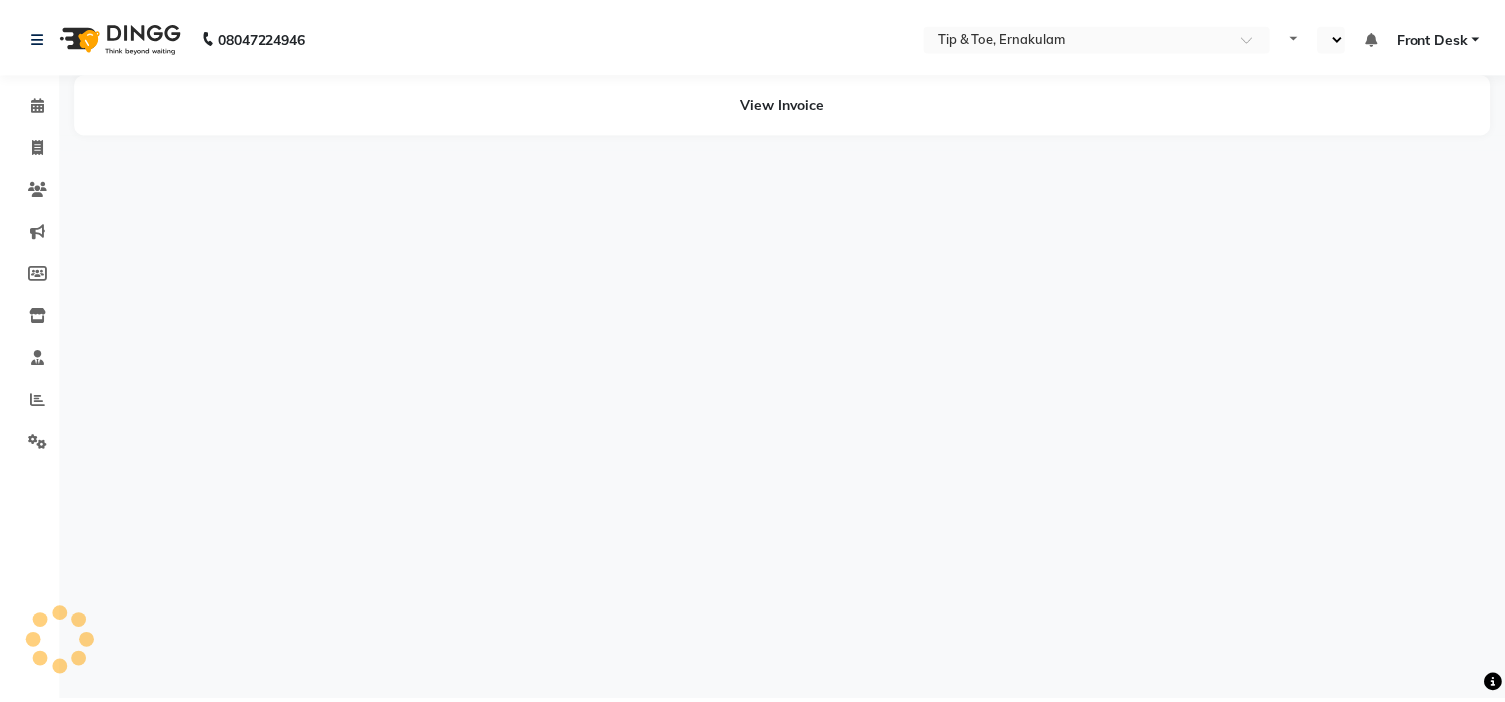 scroll, scrollTop: 0, scrollLeft: 0, axis: both 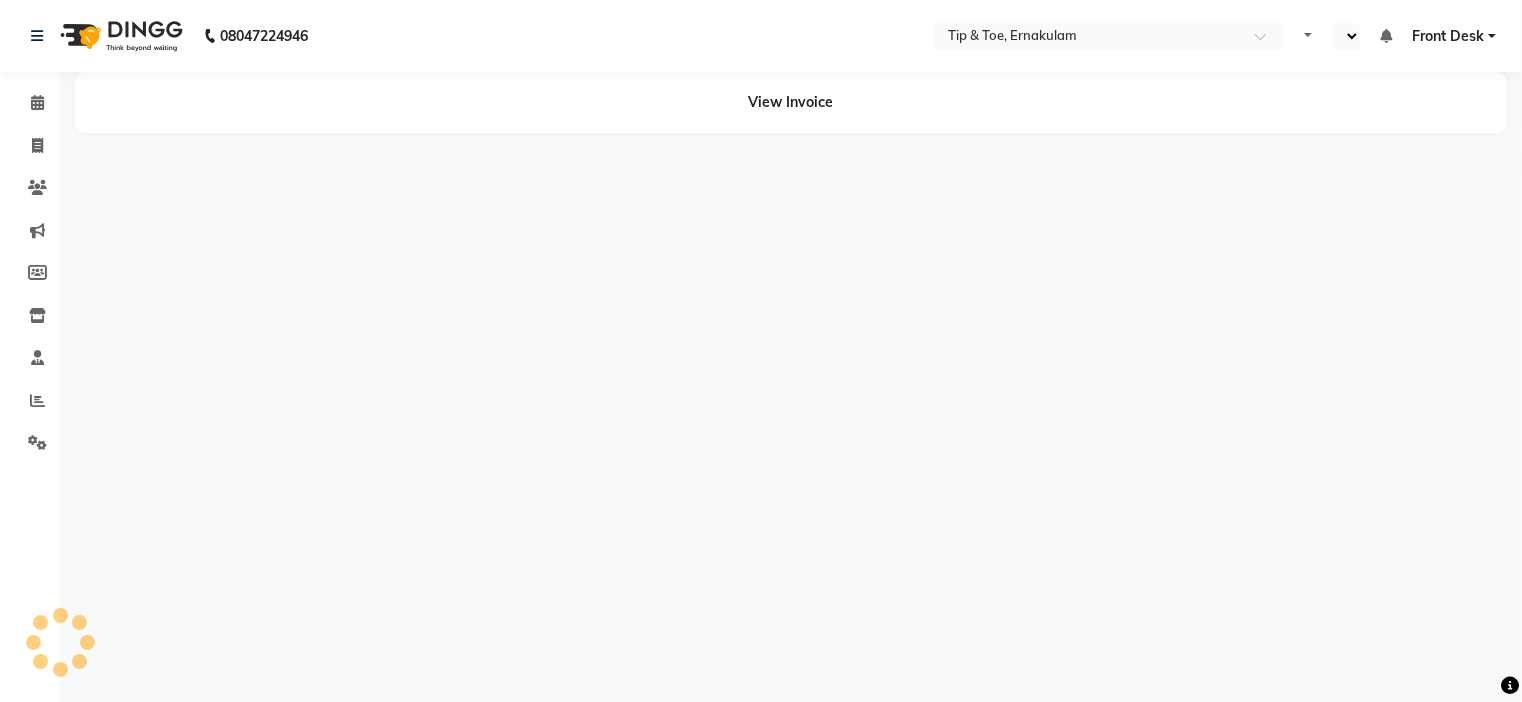 select on "en" 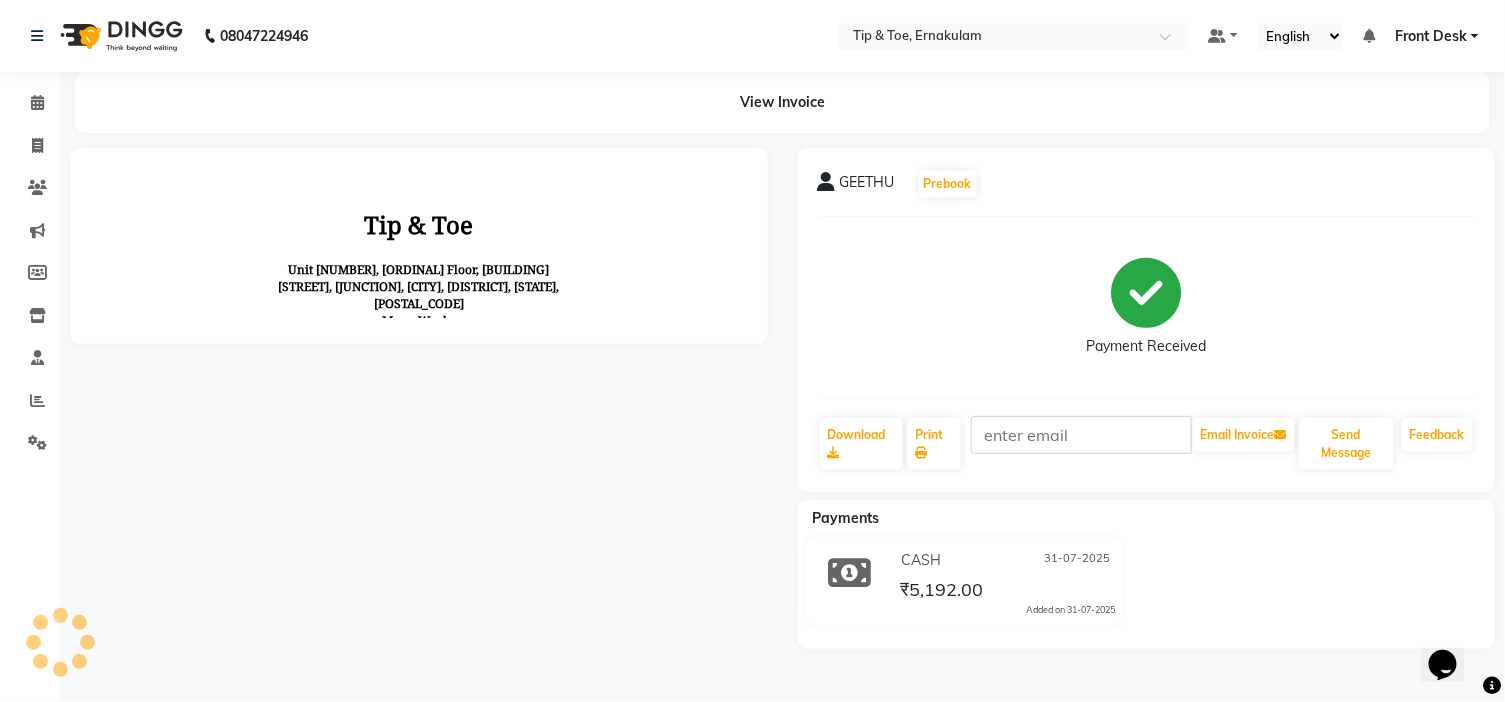 scroll, scrollTop: 0, scrollLeft: 0, axis: both 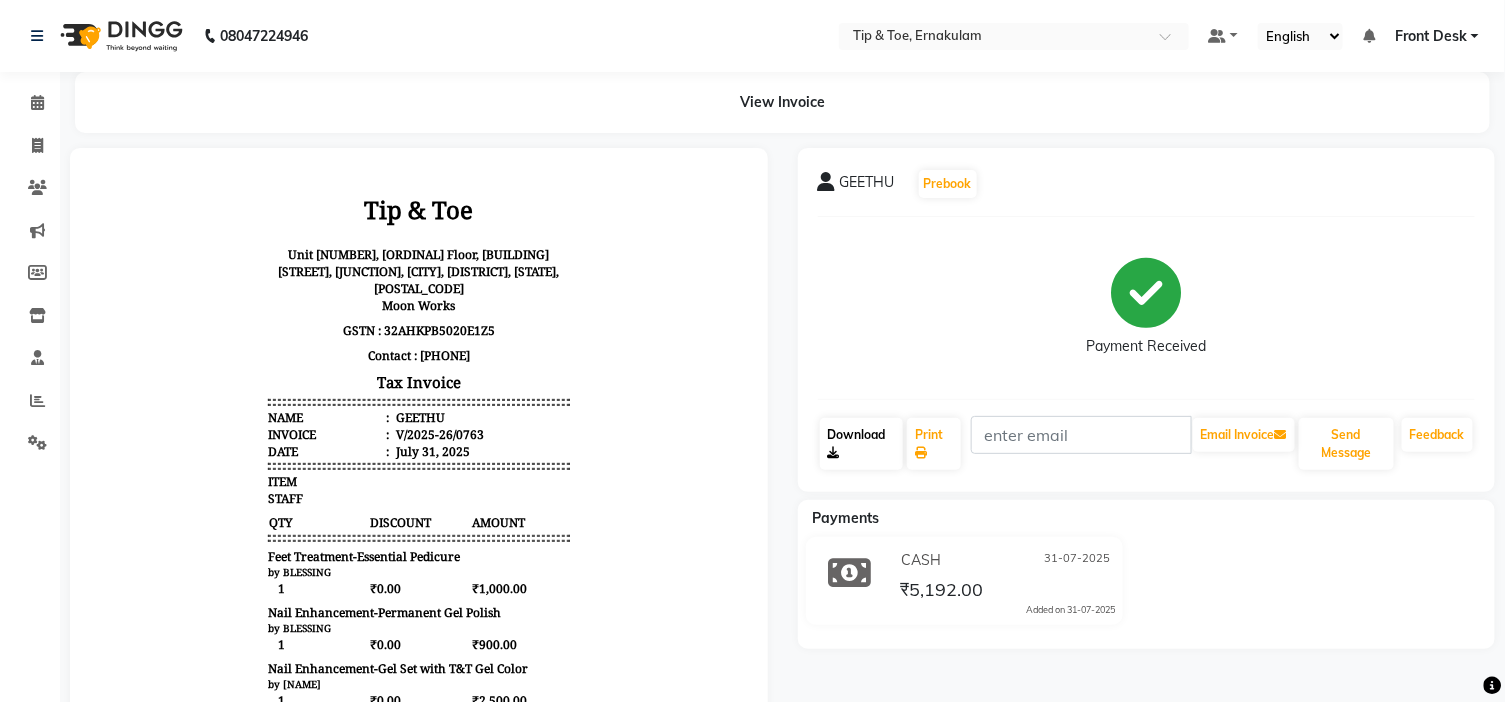 click on "Download" 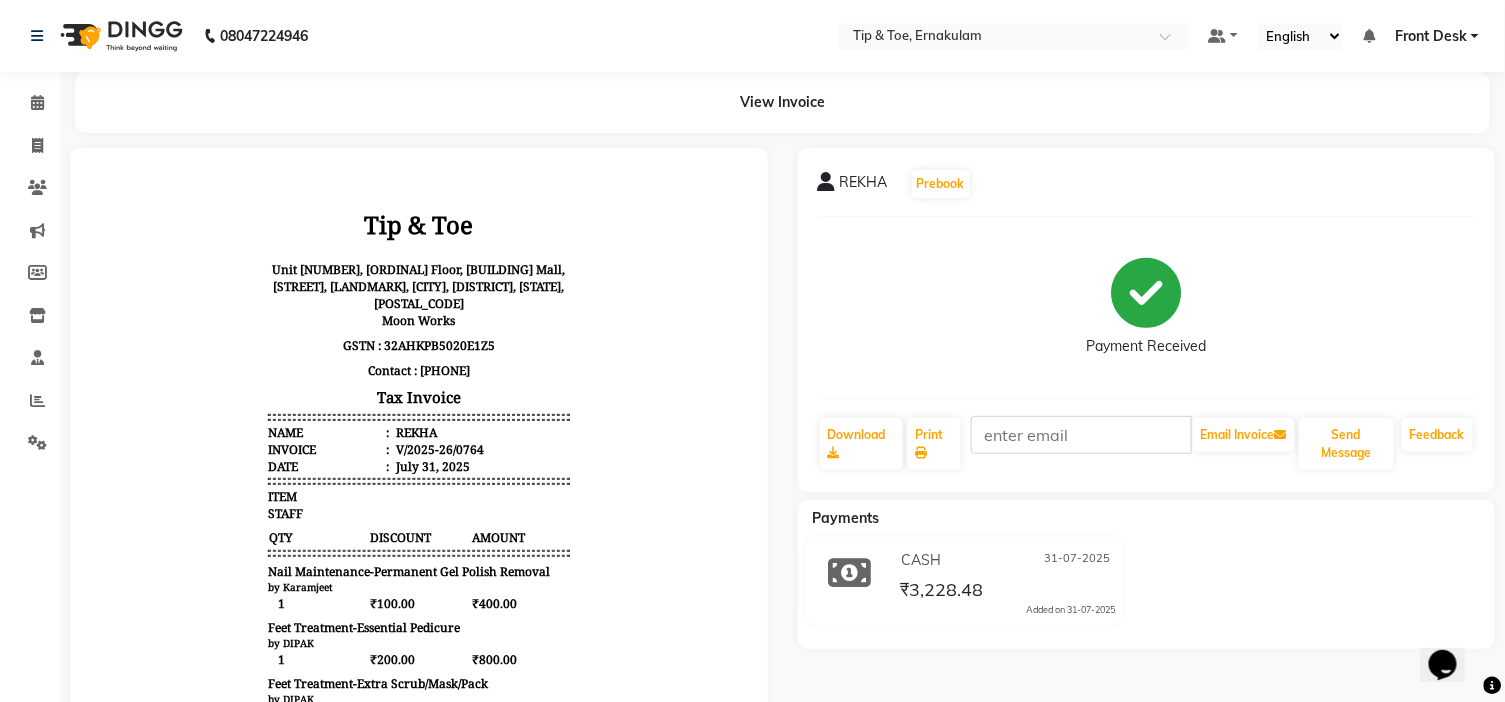 scroll, scrollTop: 0, scrollLeft: 0, axis: both 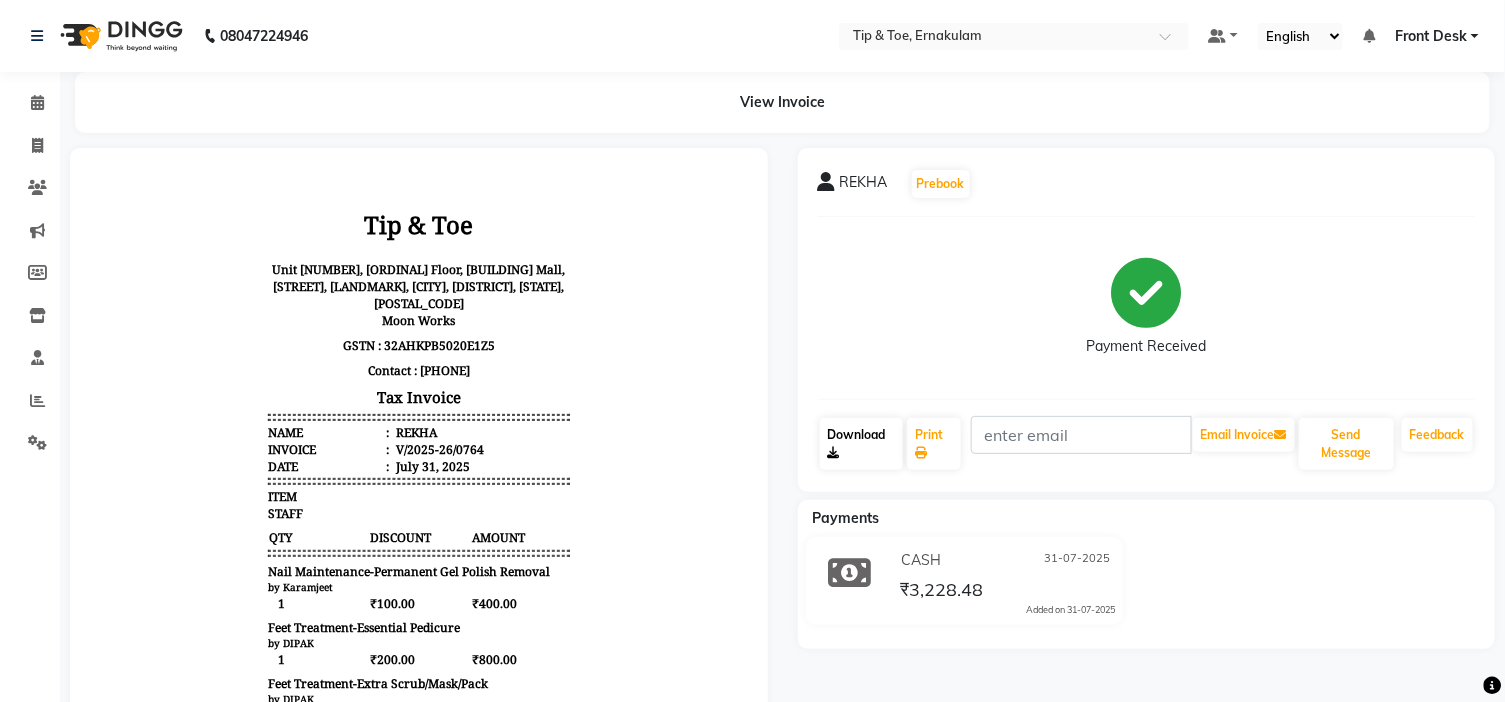 click on "Download" 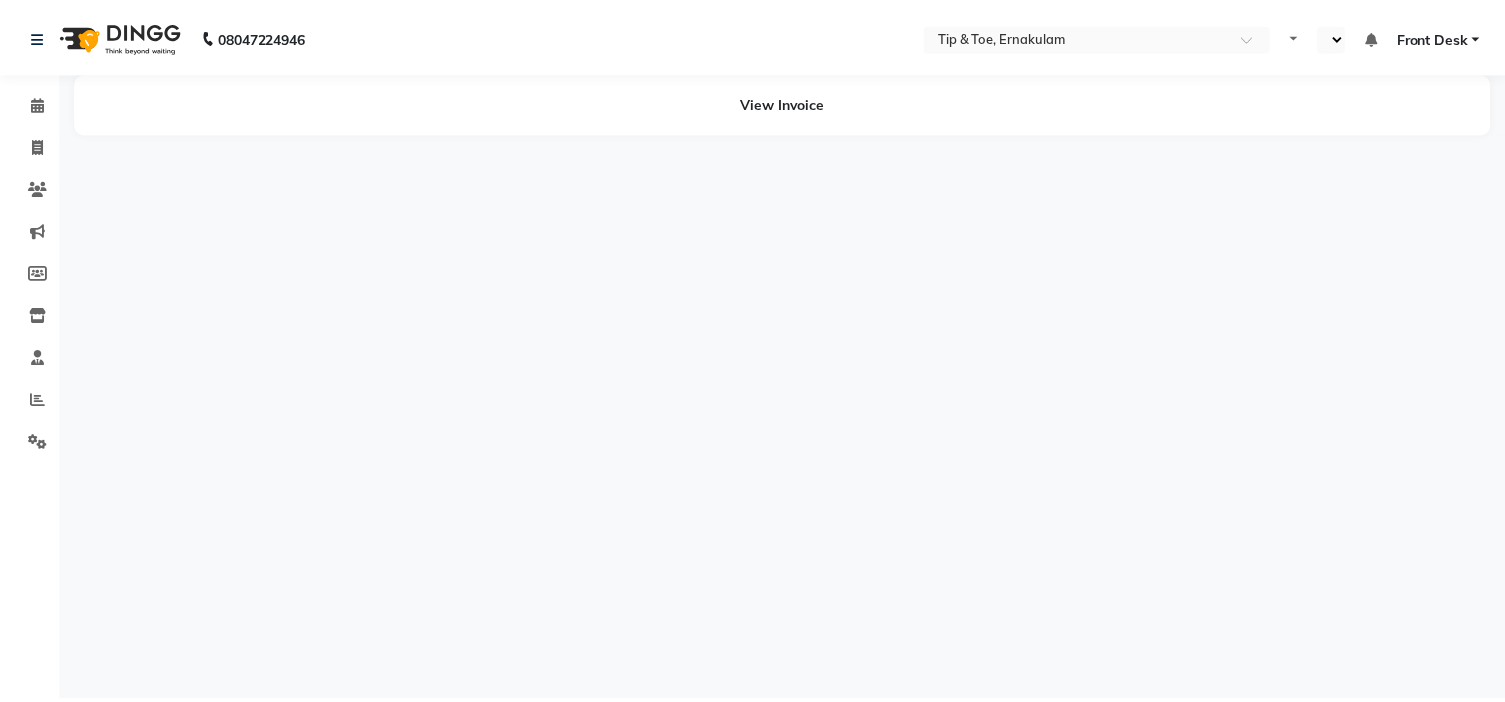 scroll, scrollTop: 0, scrollLeft: 0, axis: both 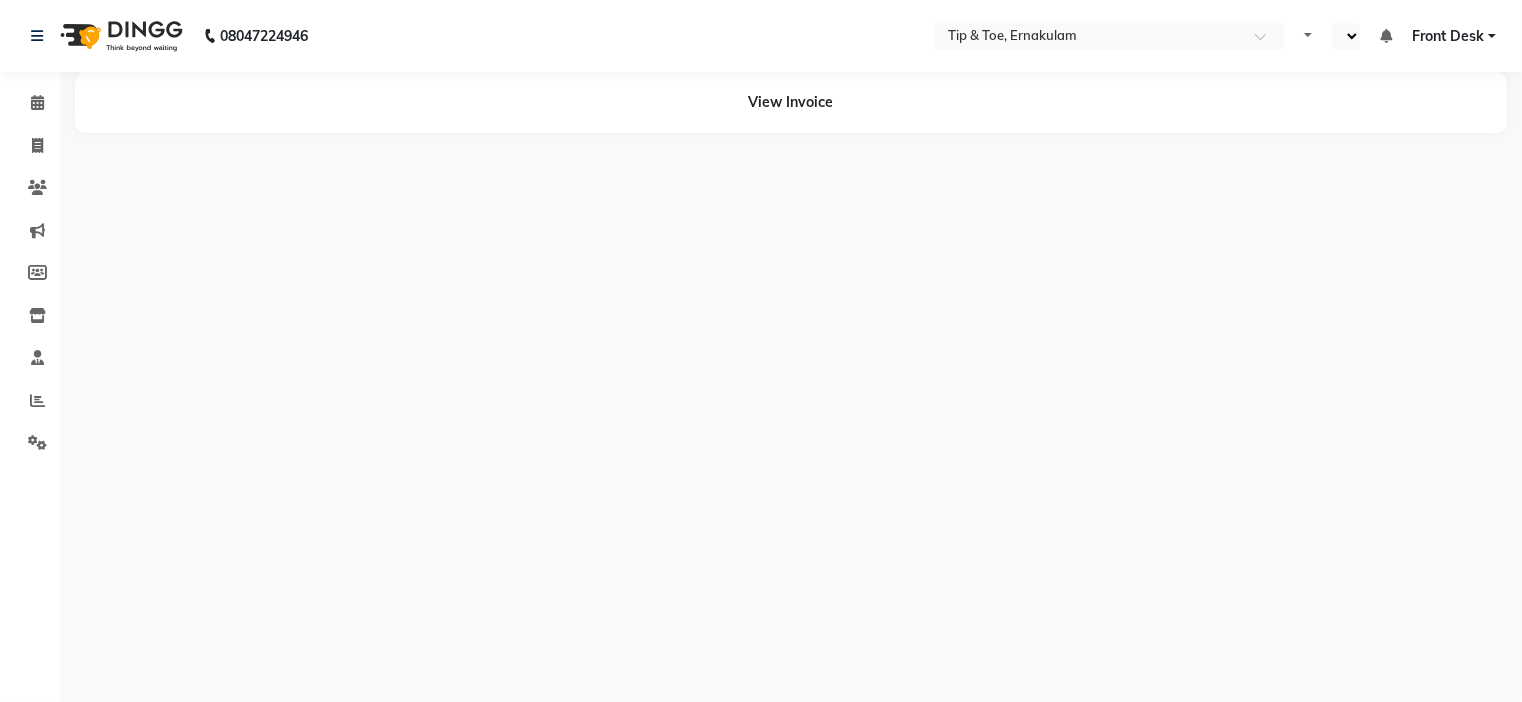 select on "en" 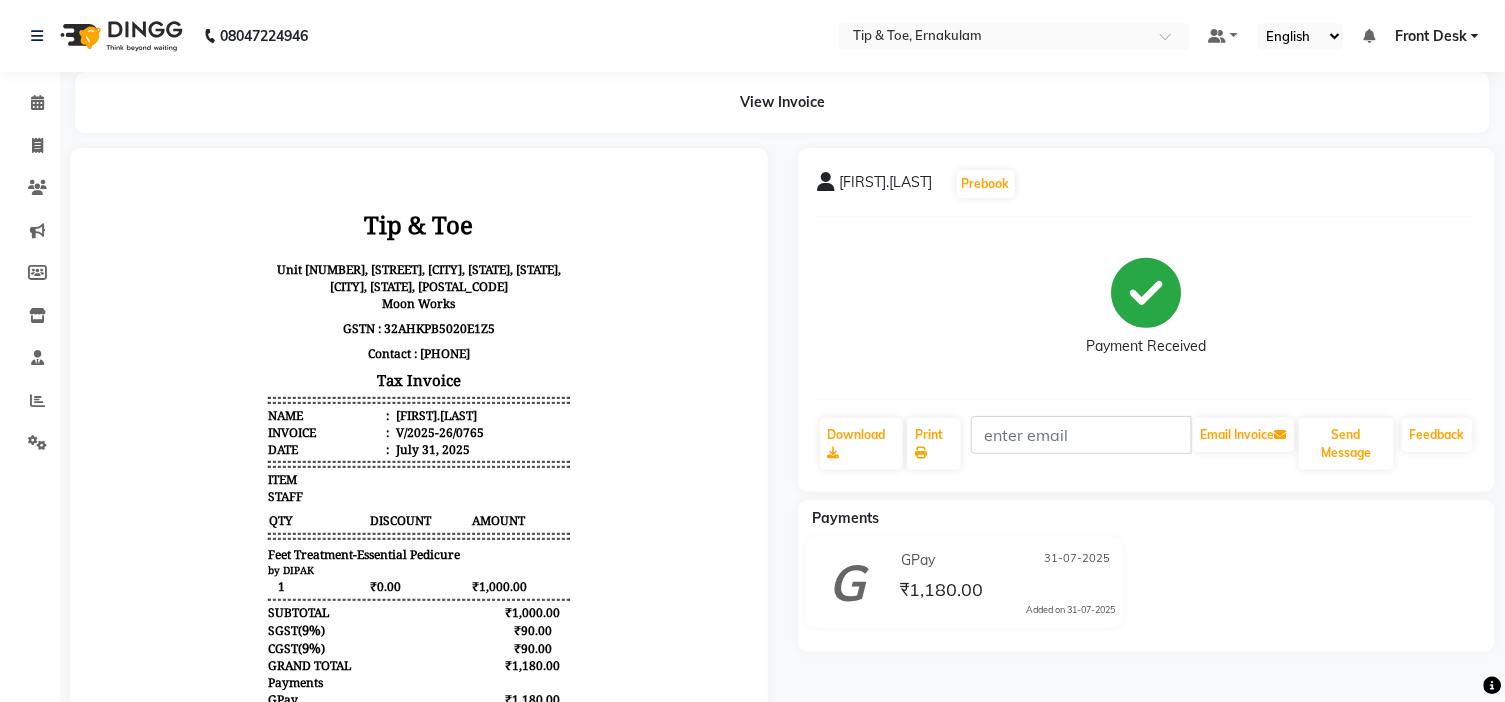 scroll, scrollTop: 0, scrollLeft: 0, axis: both 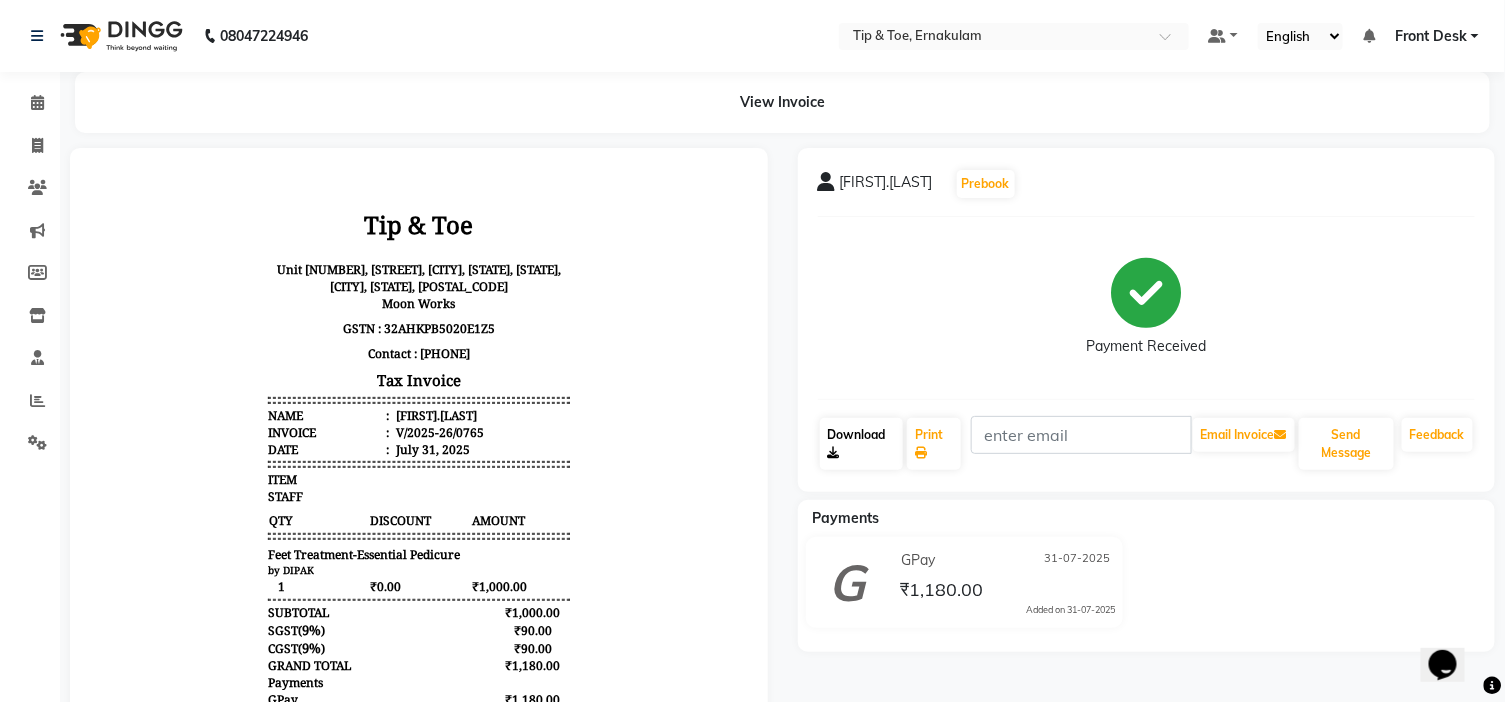 click on "Download" 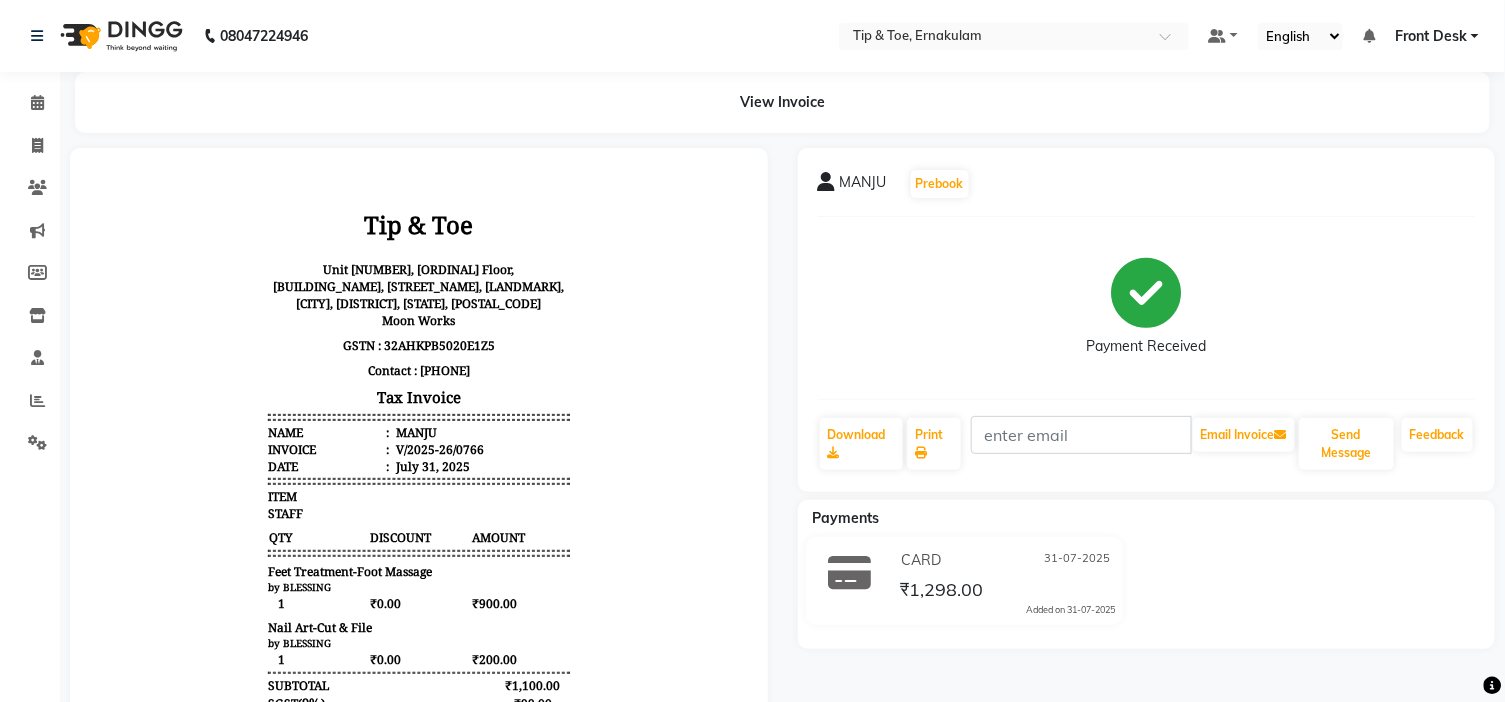 scroll, scrollTop: 0, scrollLeft: 0, axis: both 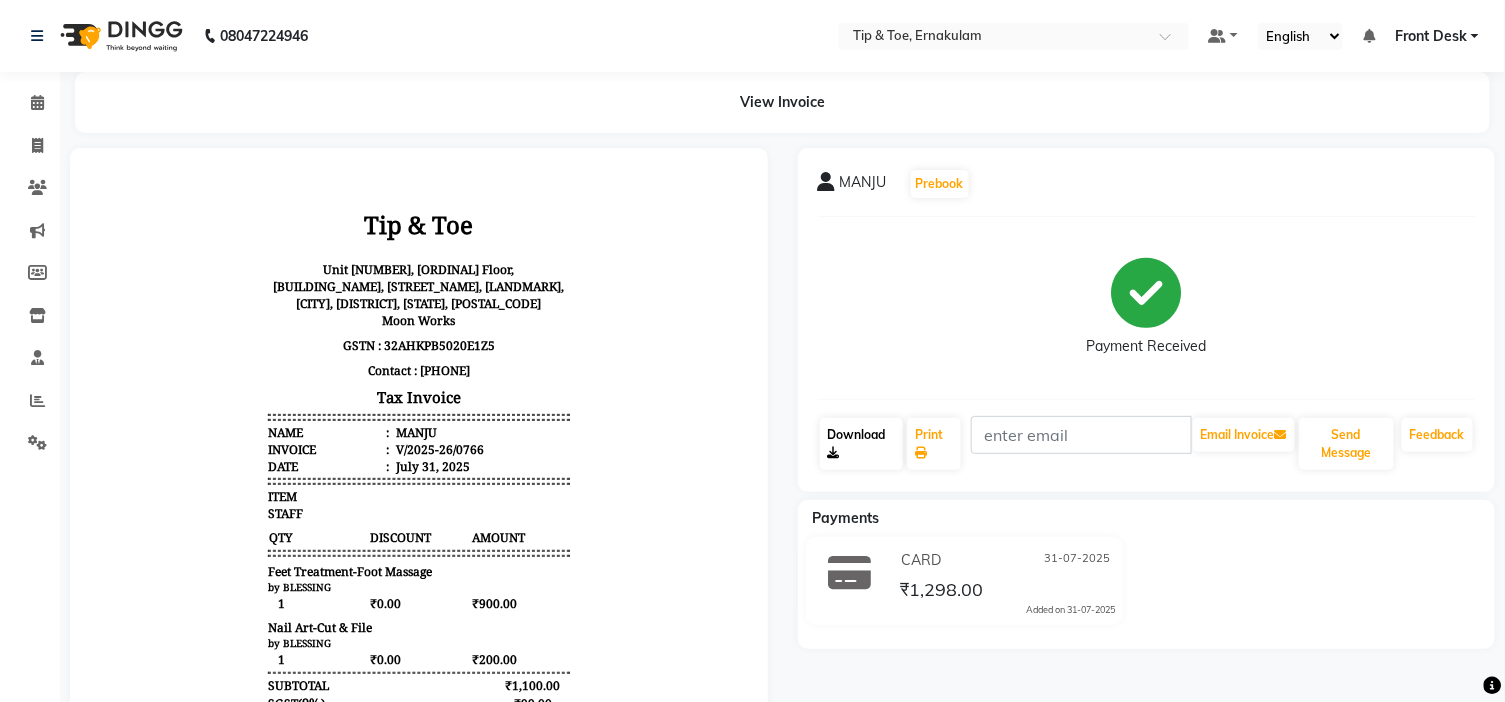 click on "Download" 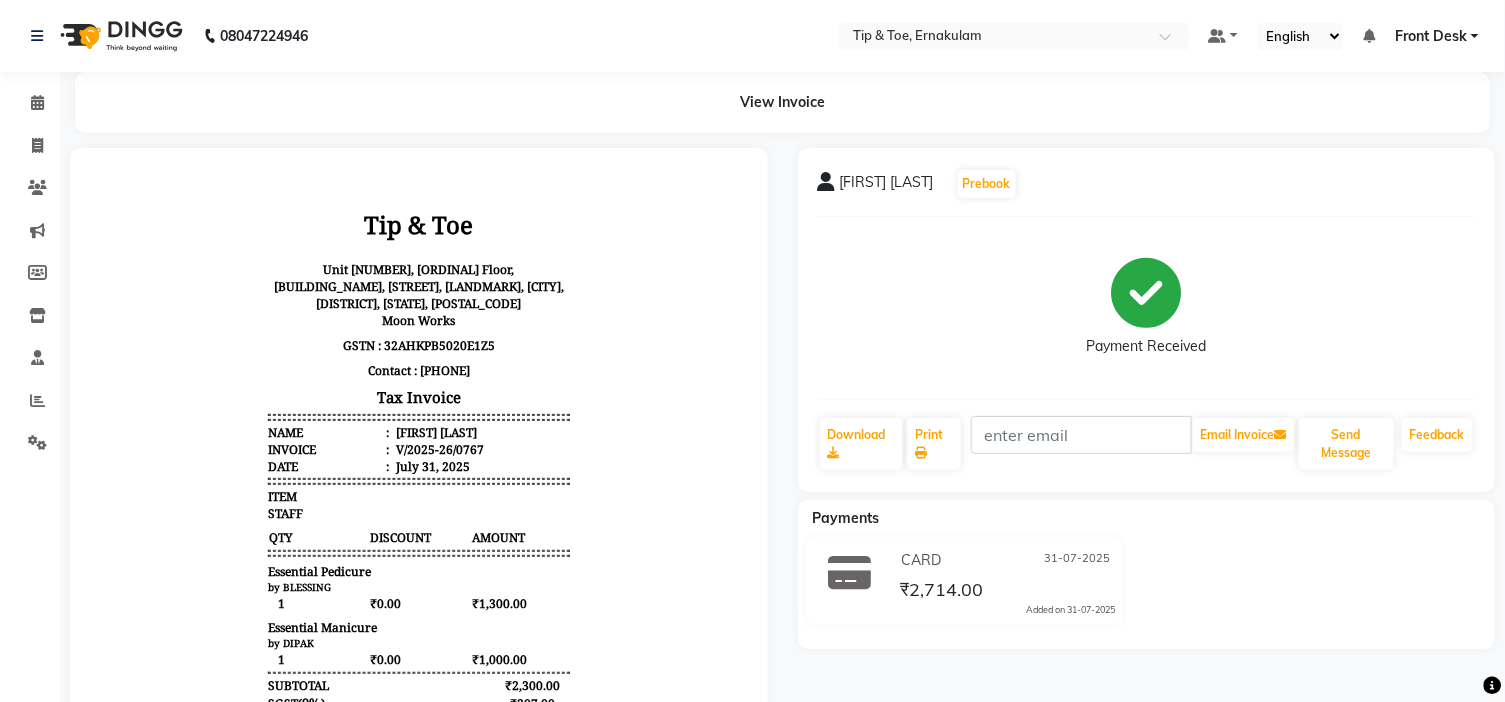 scroll, scrollTop: 0, scrollLeft: 0, axis: both 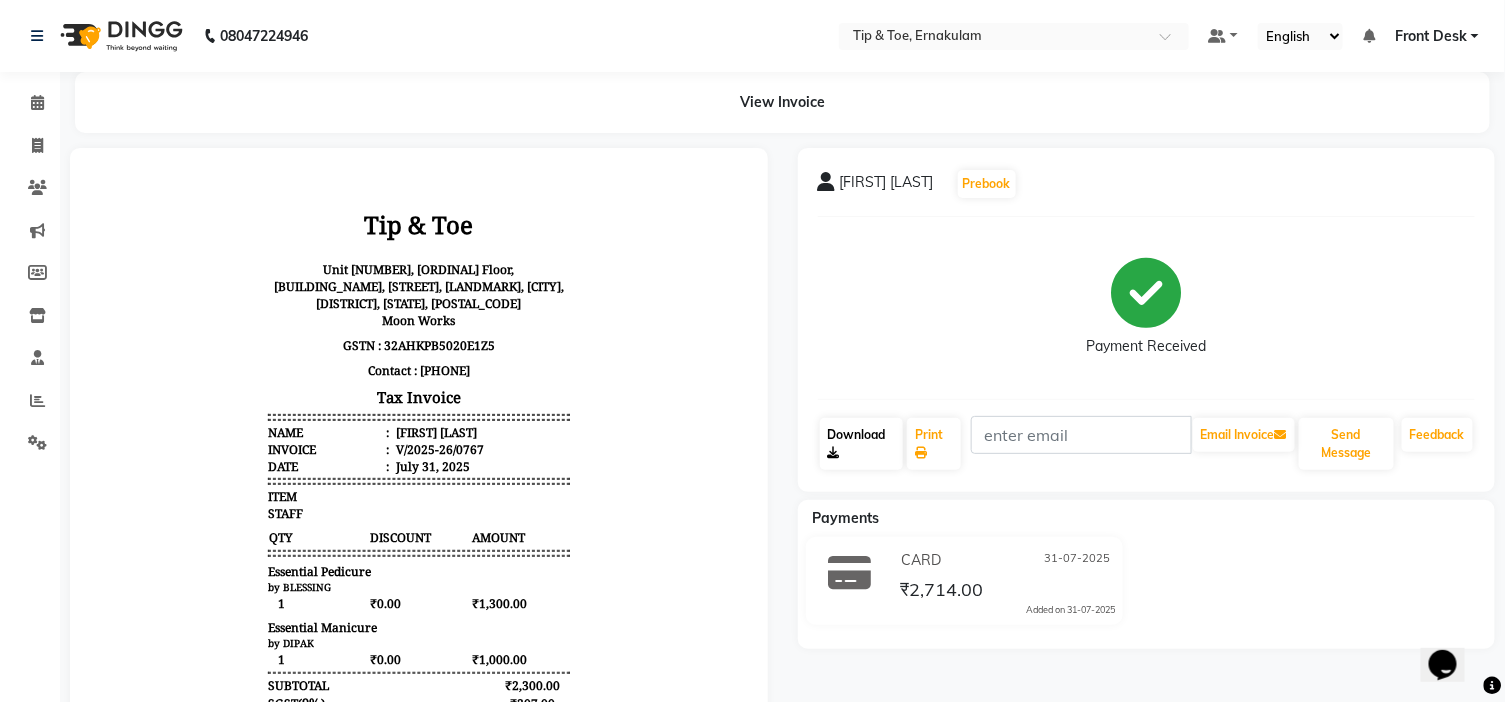 click on "Download" 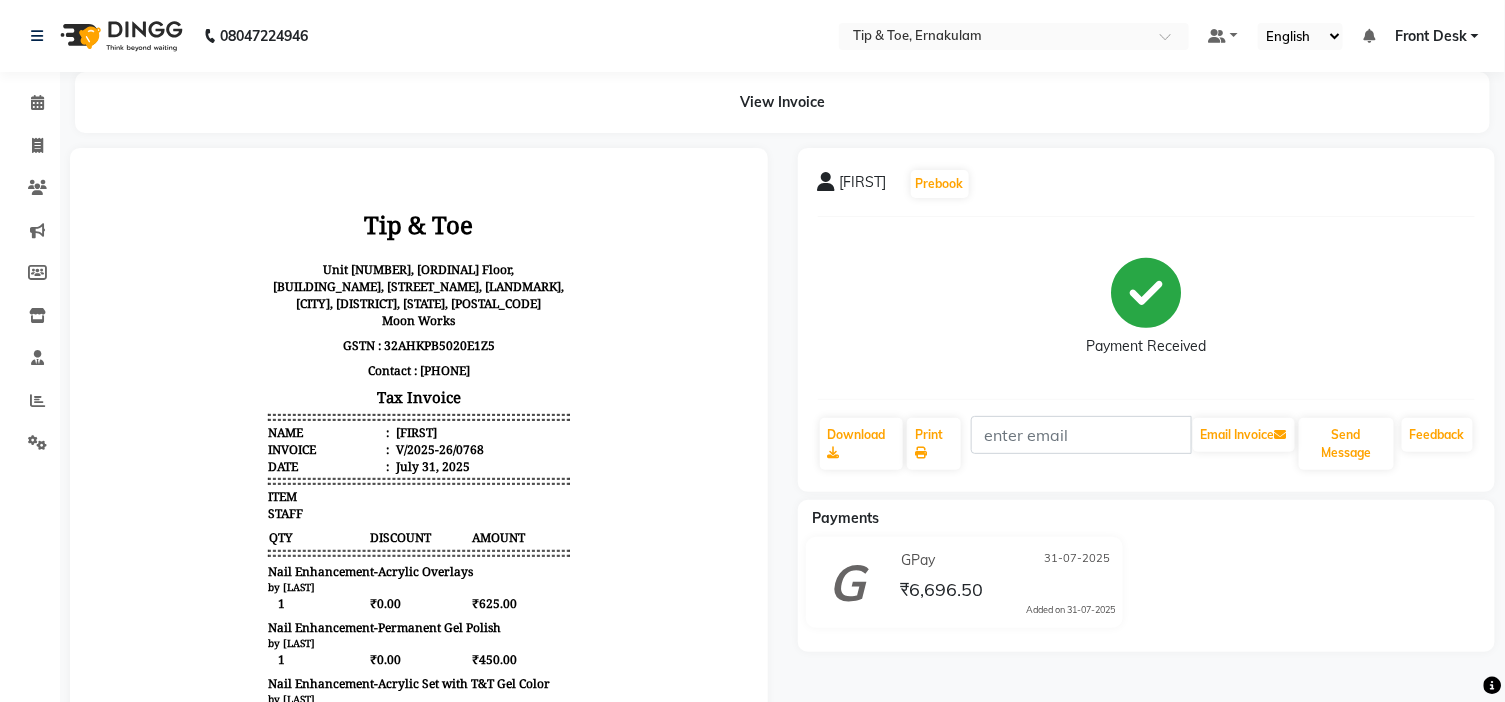 scroll, scrollTop: 0, scrollLeft: 0, axis: both 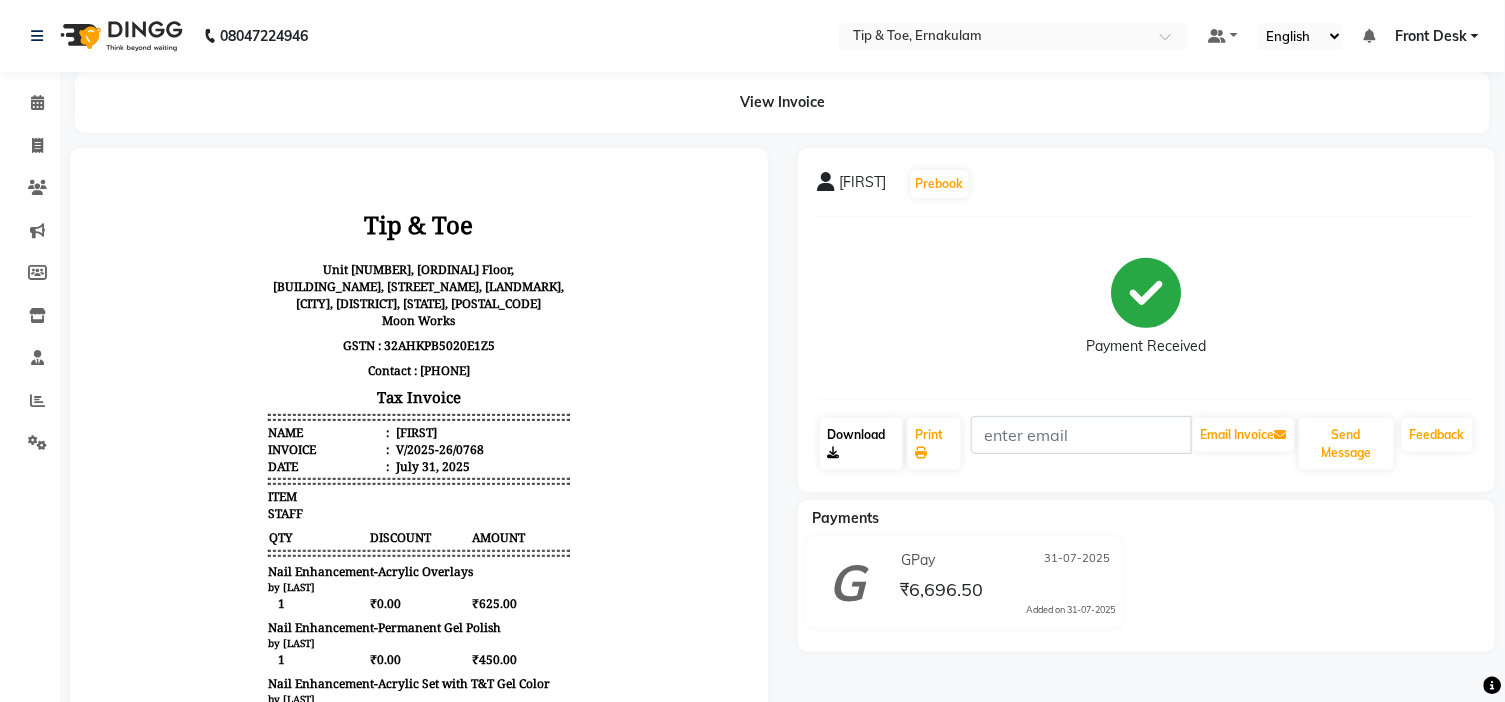 click on "Download" 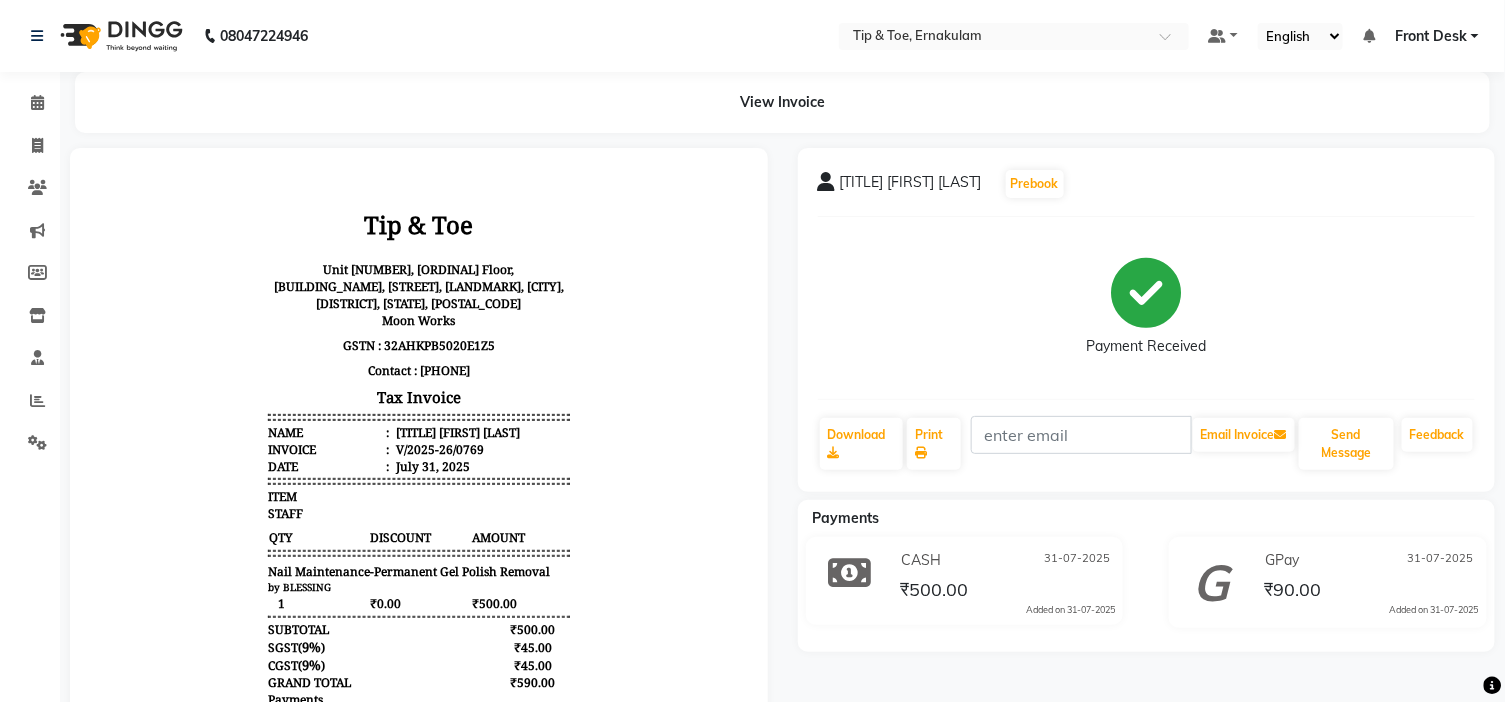 scroll, scrollTop: 0, scrollLeft: 0, axis: both 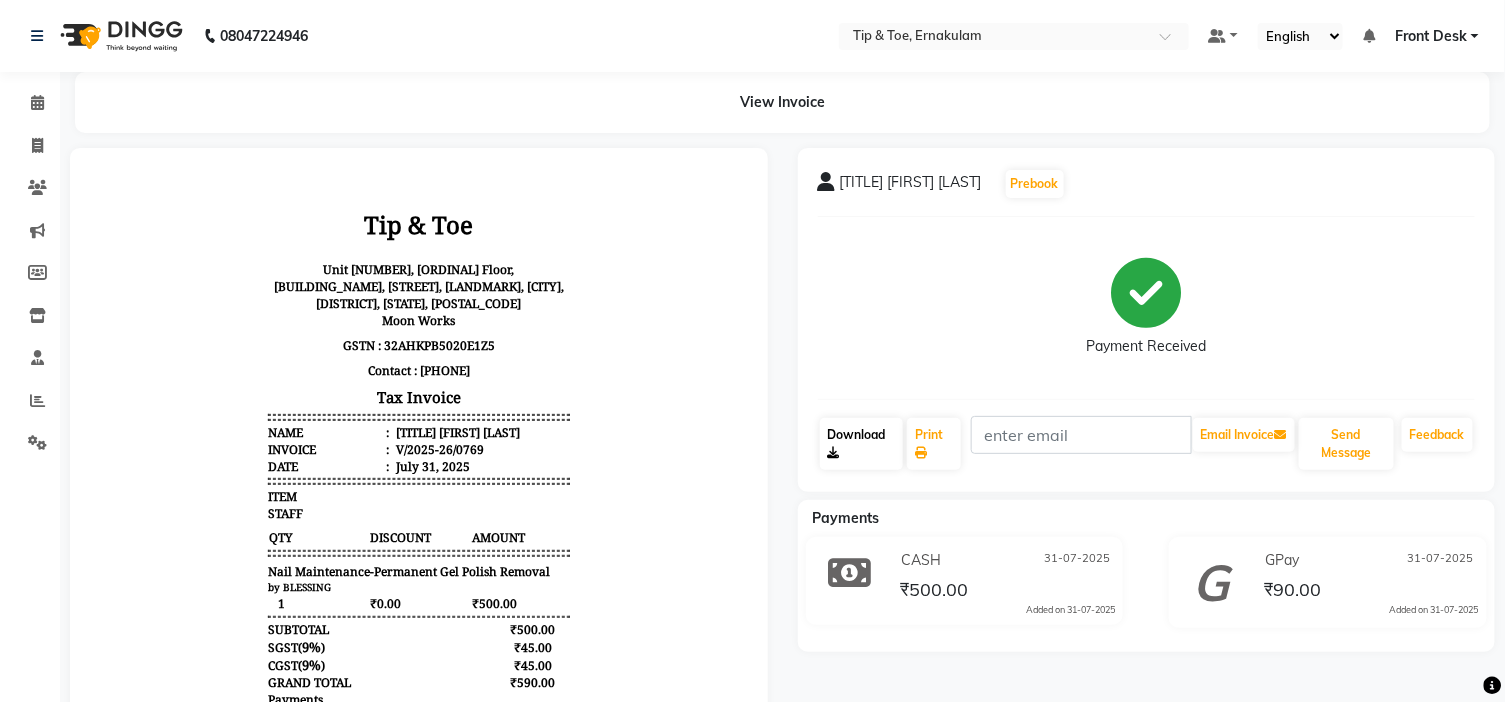 click on "Download" 